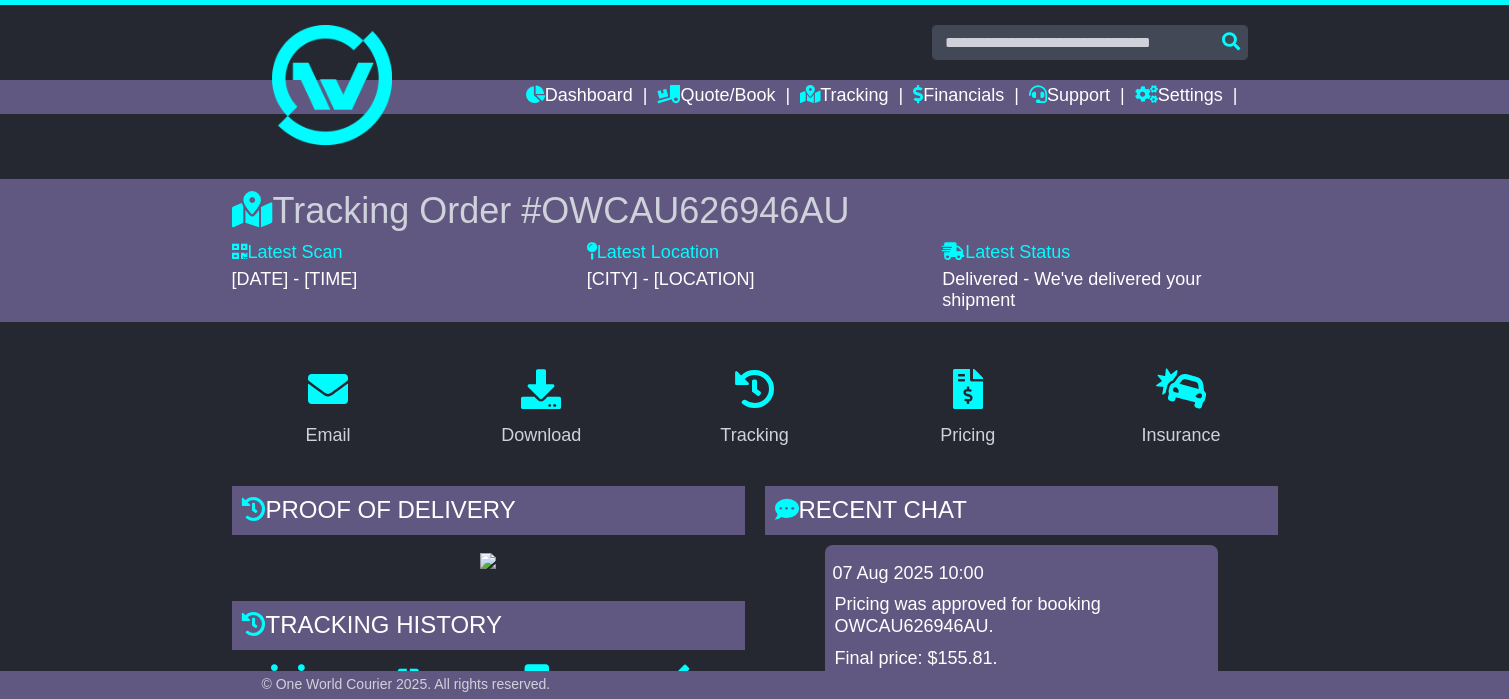 scroll, scrollTop: 300, scrollLeft: 0, axis: vertical 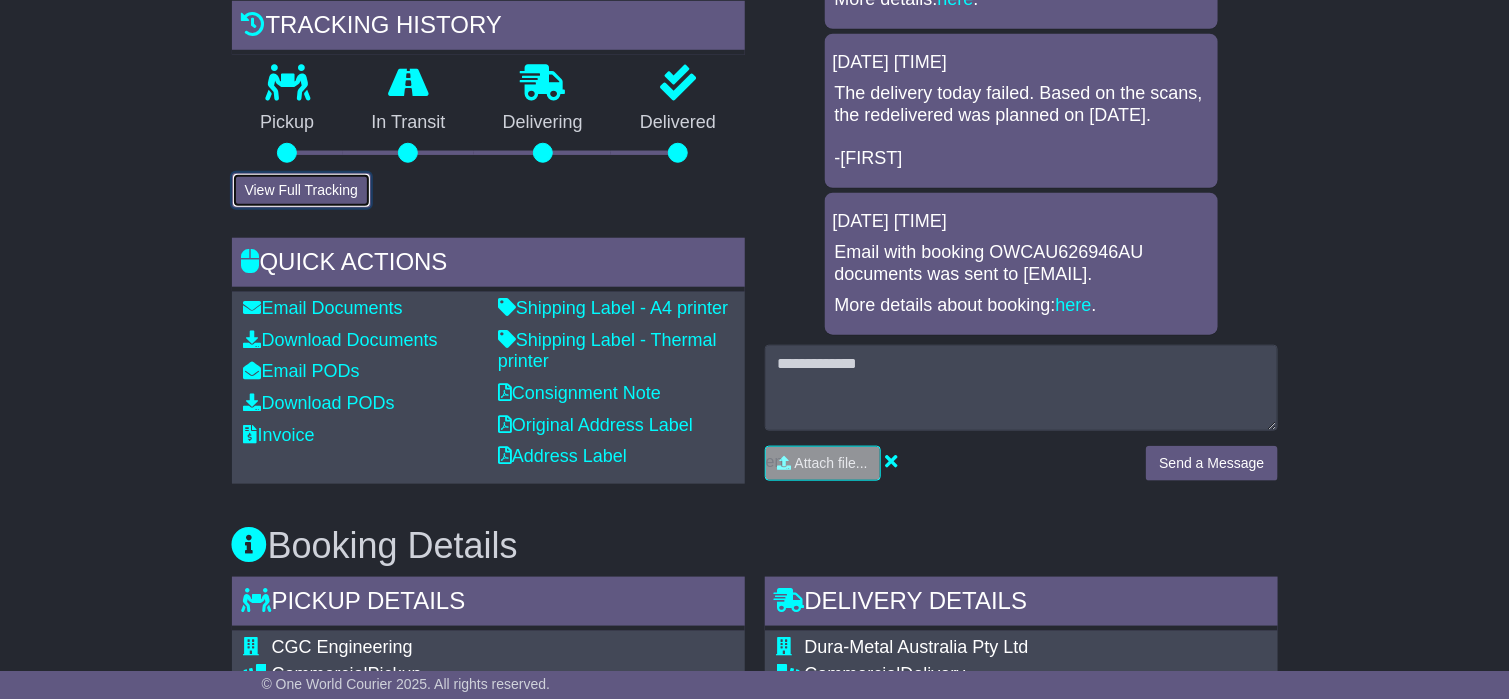 click on "View Full Tracking" at bounding box center [301, 190] 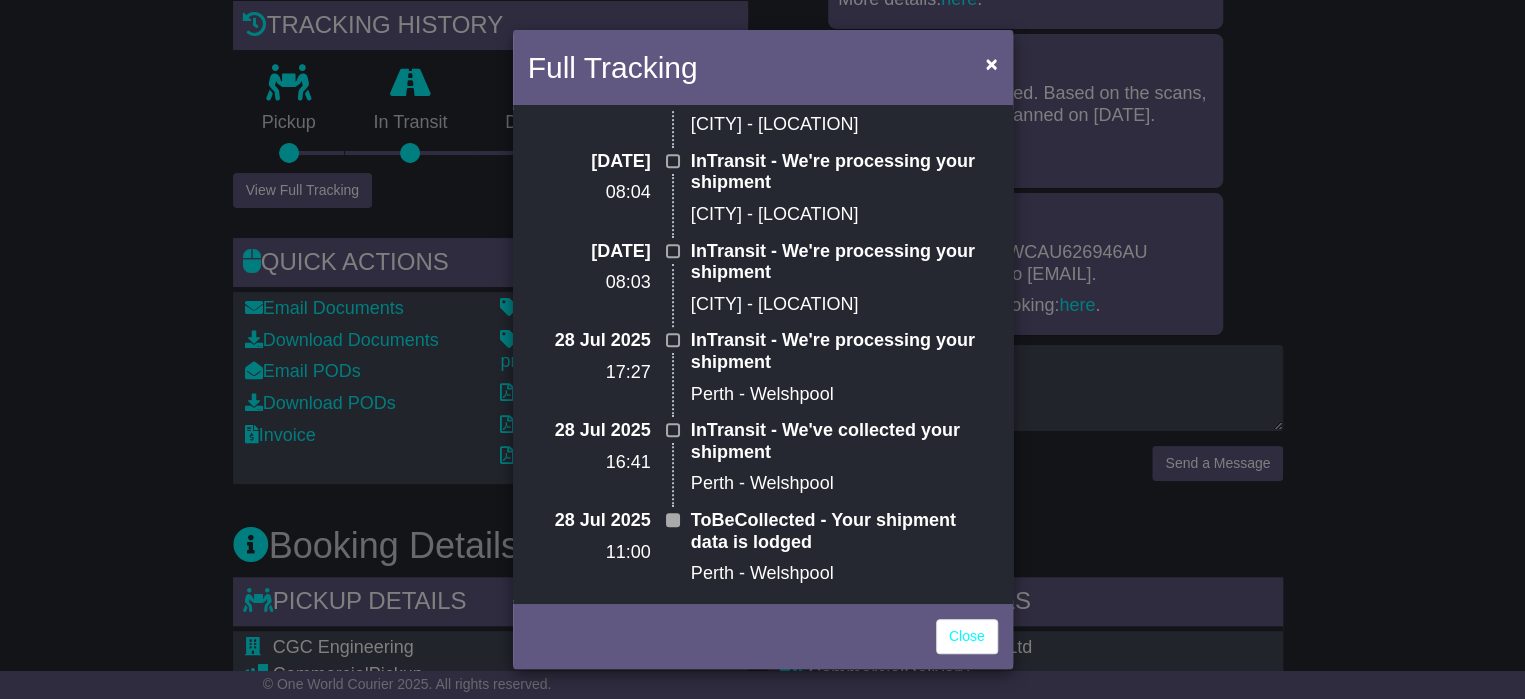 scroll, scrollTop: 596, scrollLeft: 0, axis: vertical 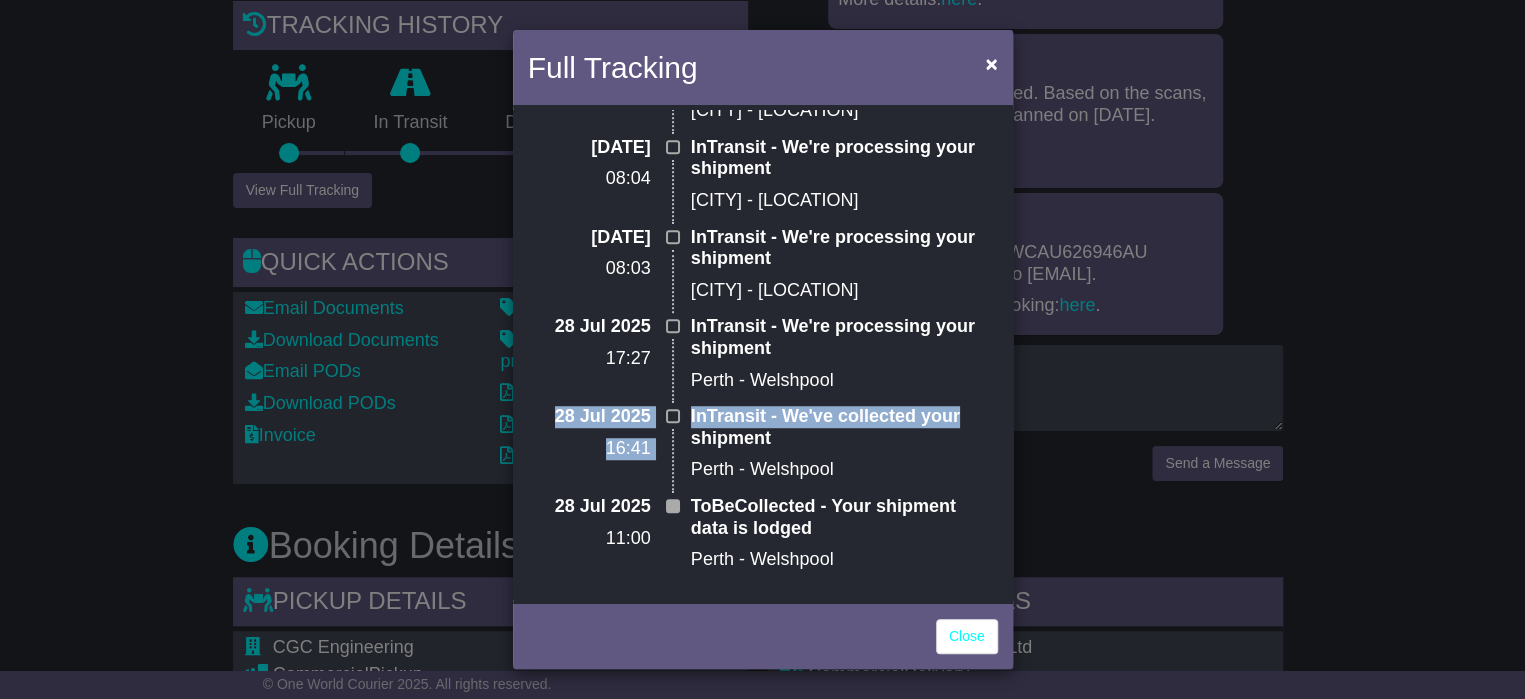 drag, startPoint x: 1019, startPoint y: 419, endPoint x: 1023, endPoint y: 403, distance: 16.492422 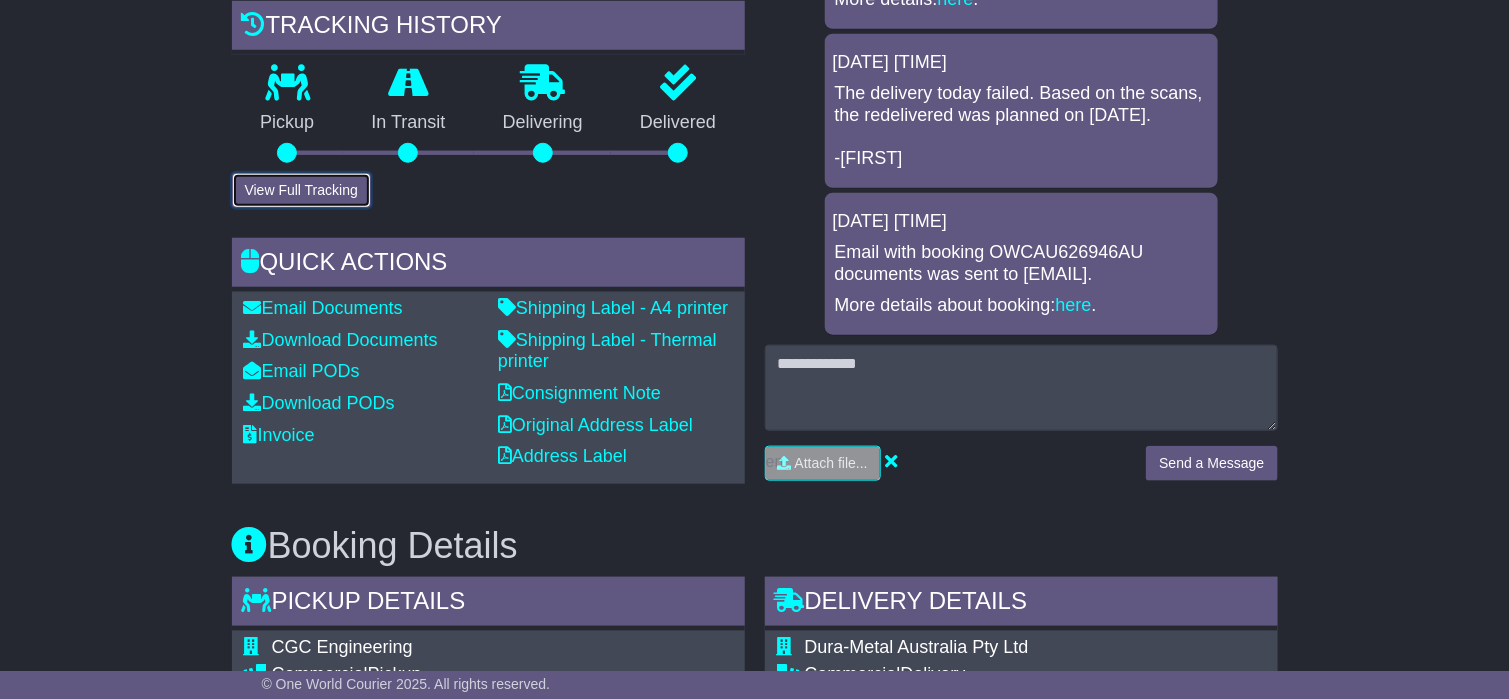 click on "View Full Tracking" at bounding box center (301, 190) 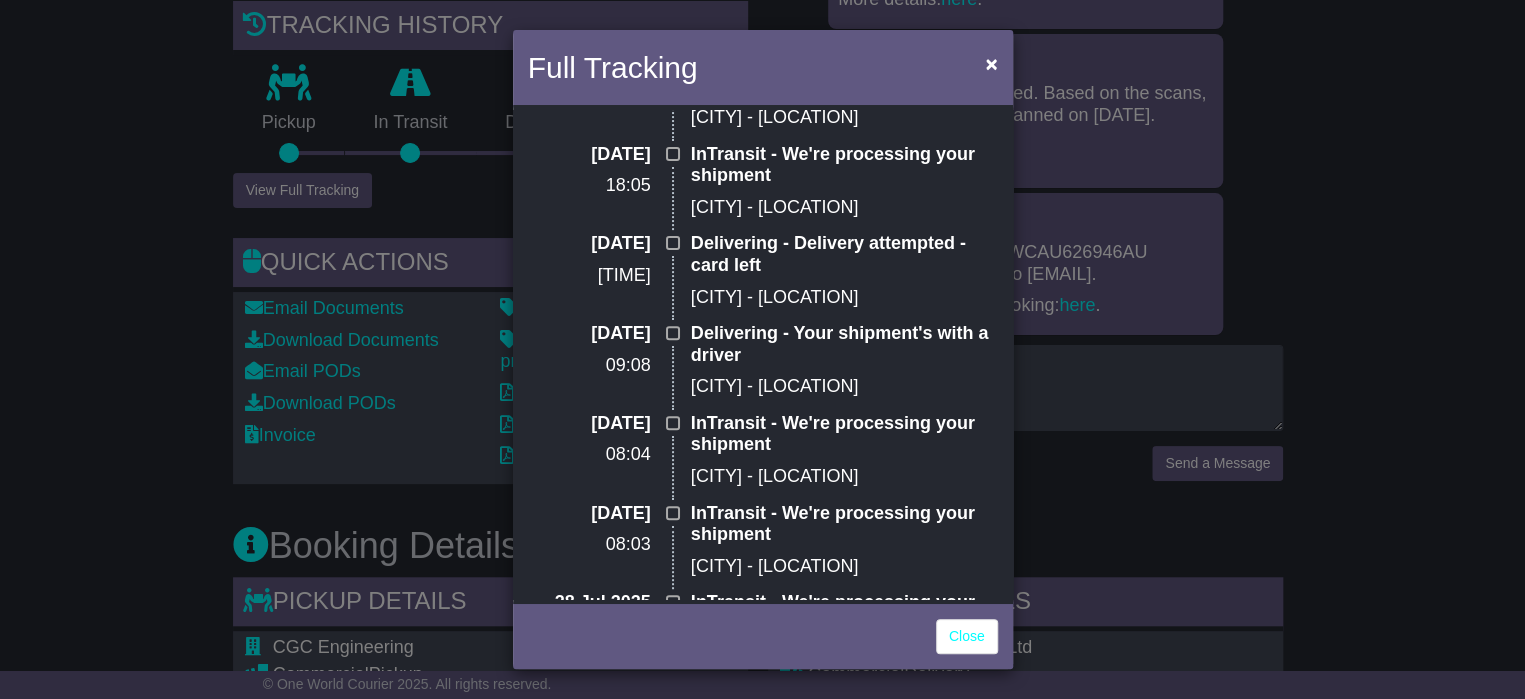 scroll, scrollTop: 322, scrollLeft: 0, axis: vertical 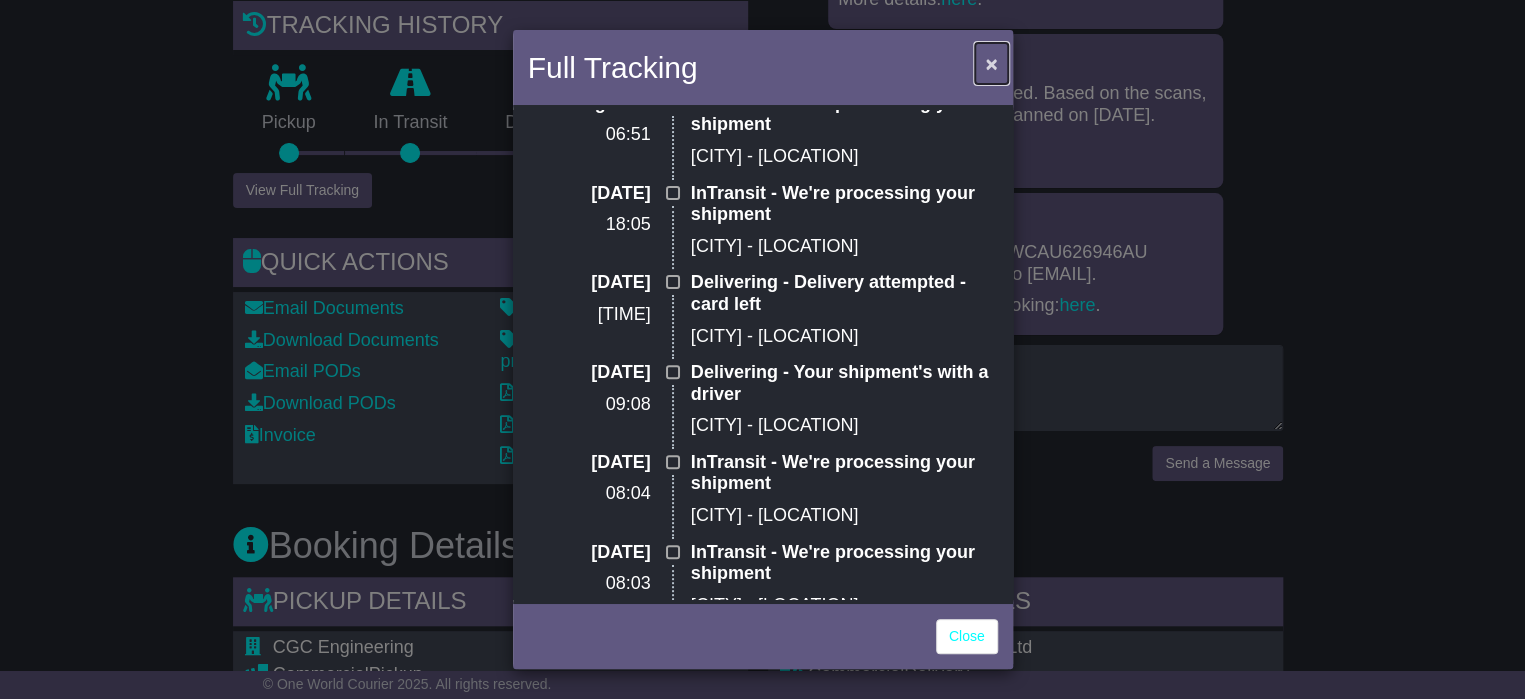 click on "×" at bounding box center (991, 63) 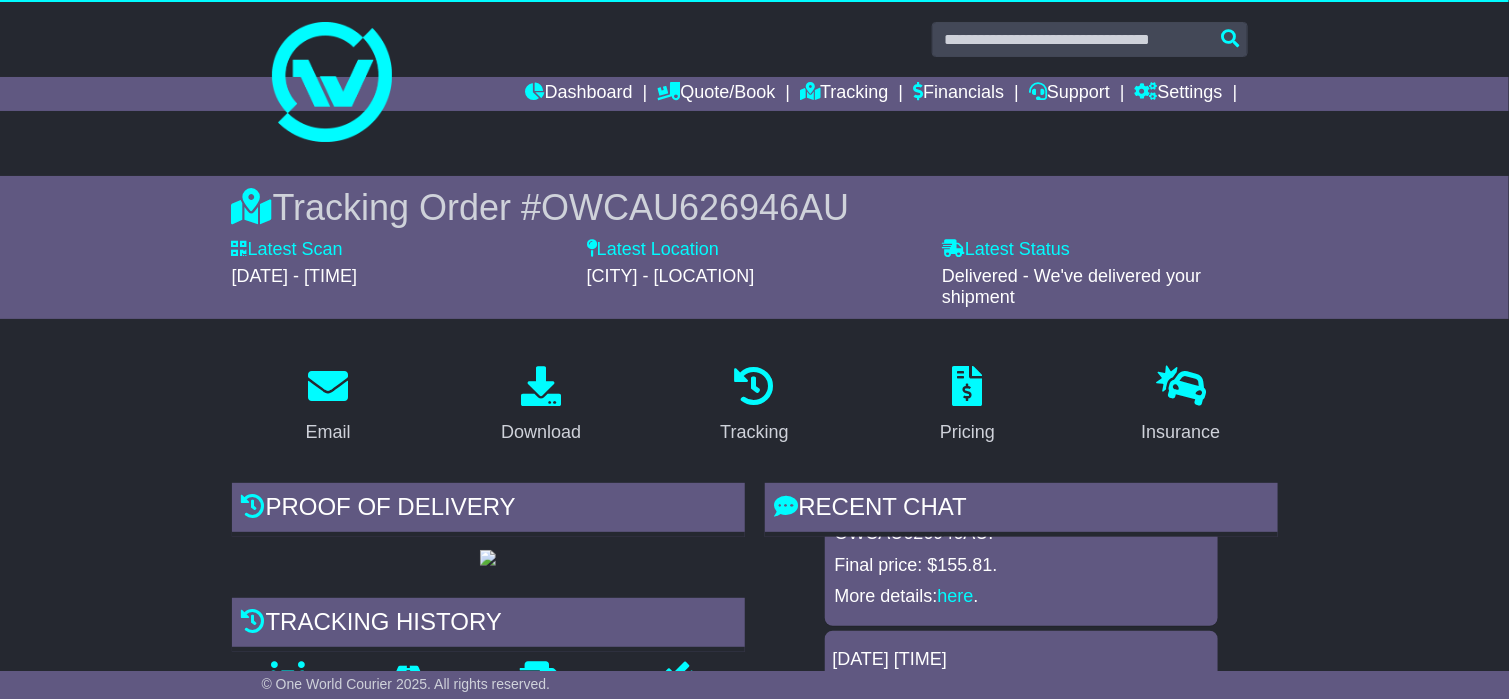 scroll, scrollTop: 0, scrollLeft: 0, axis: both 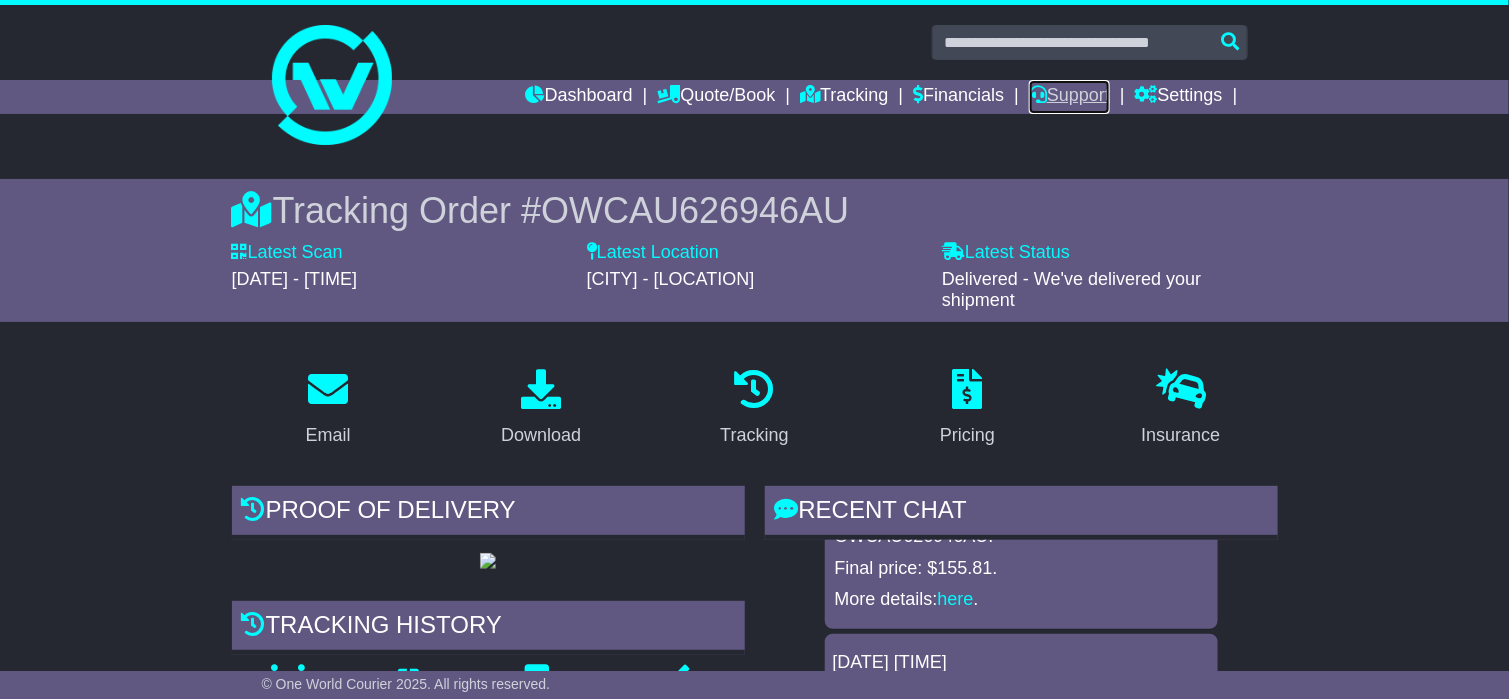click on "Support" at bounding box center (1069, 97) 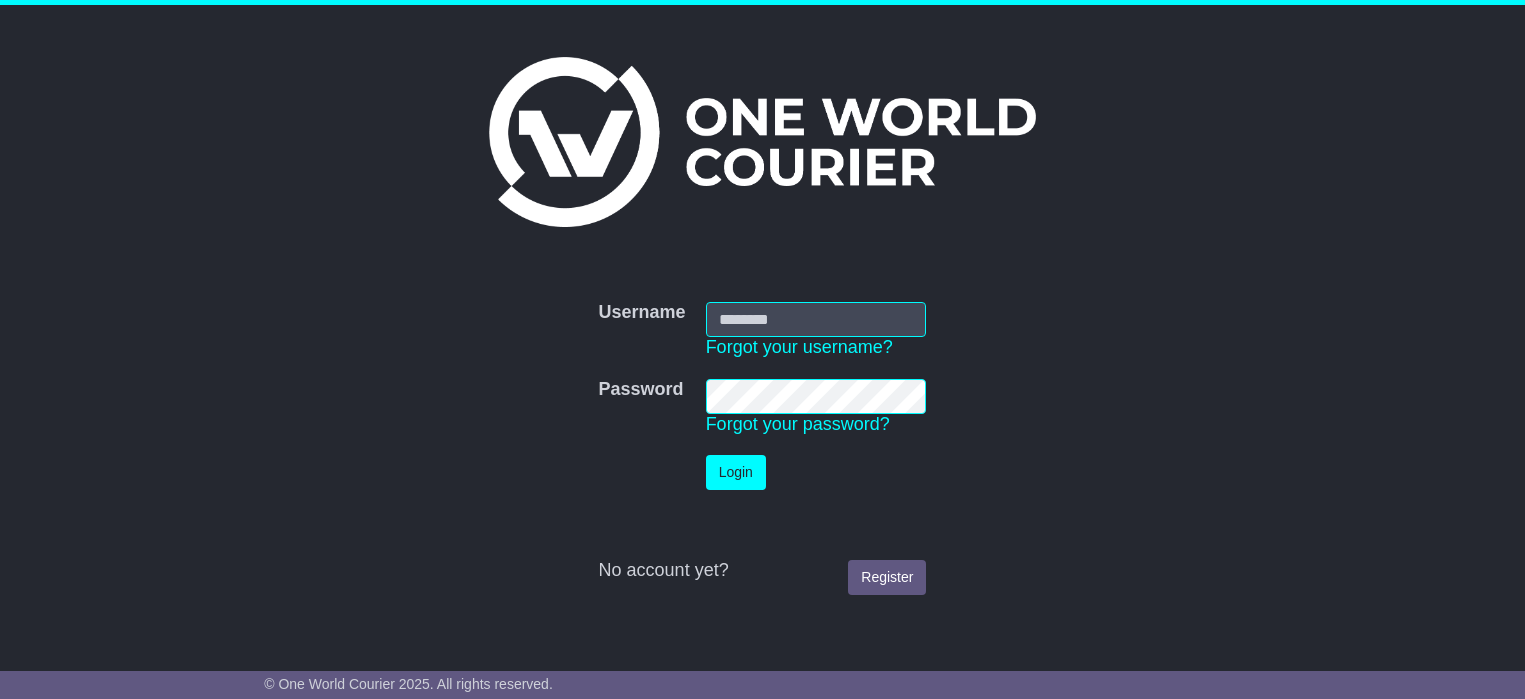 scroll, scrollTop: 0, scrollLeft: 0, axis: both 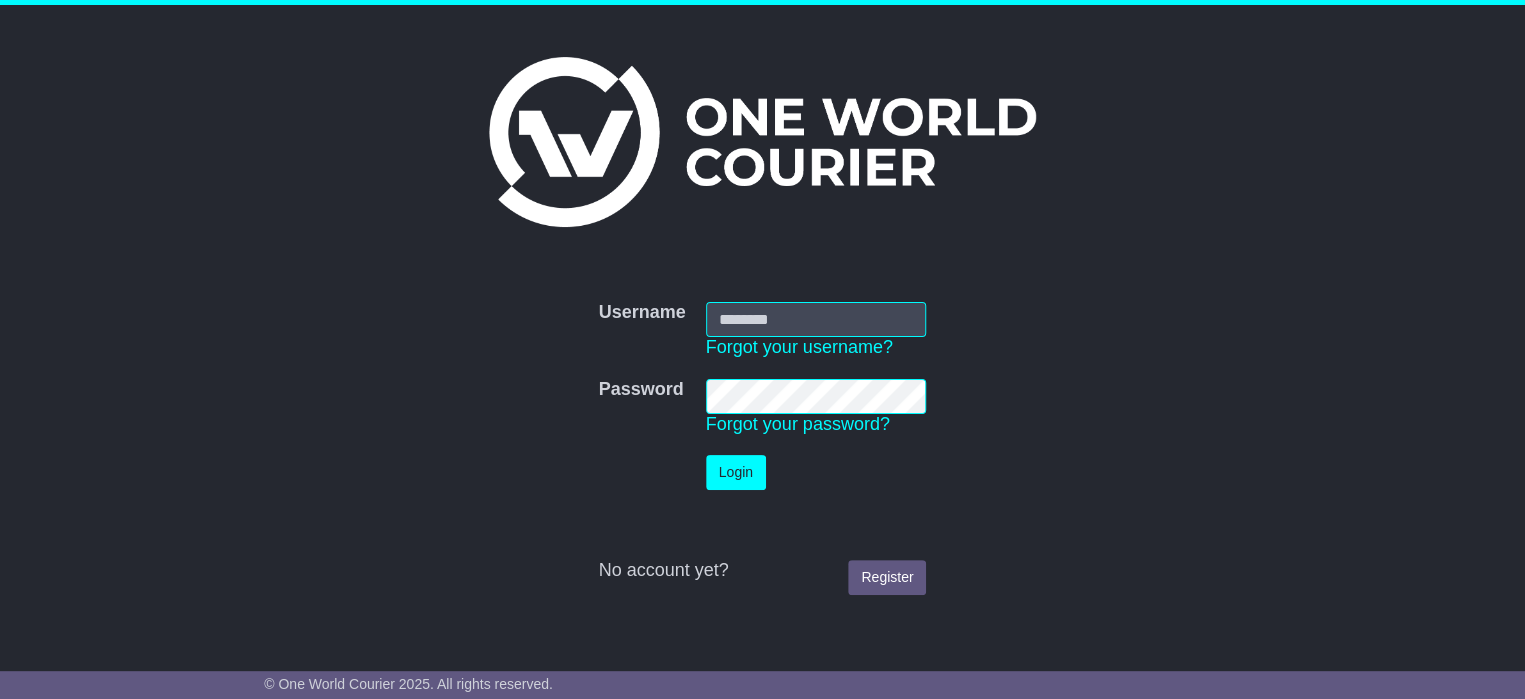 click on "Username" at bounding box center (816, 319) 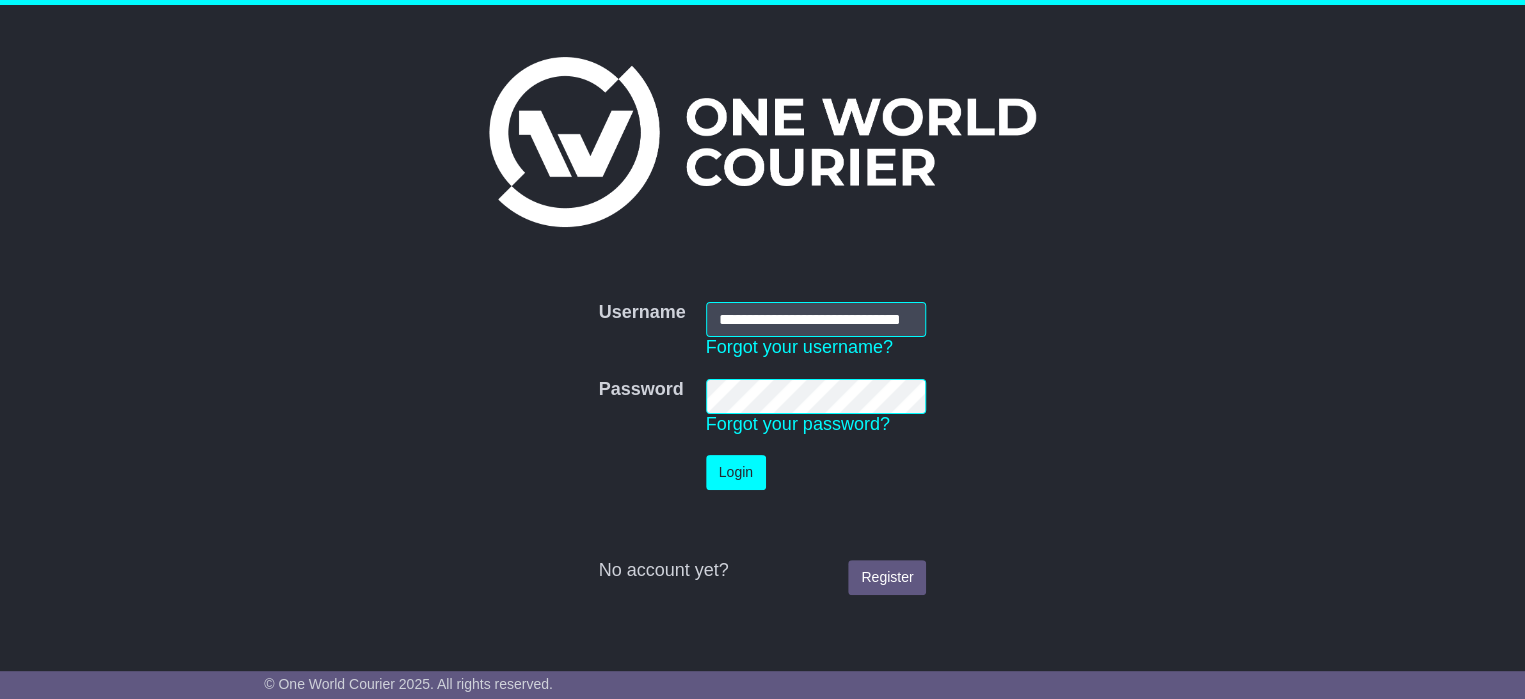 scroll, scrollTop: 0, scrollLeft: 42, axis: horizontal 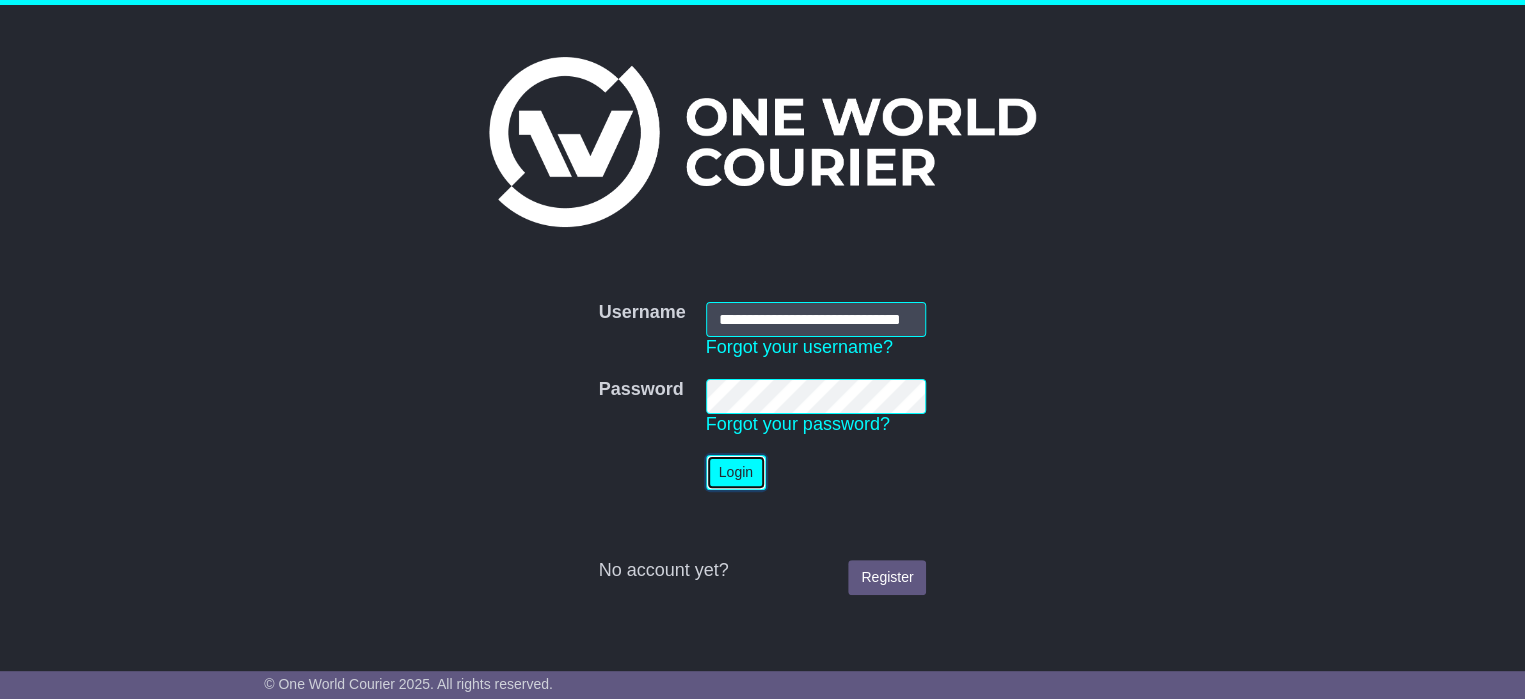 click on "Login" at bounding box center [736, 472] 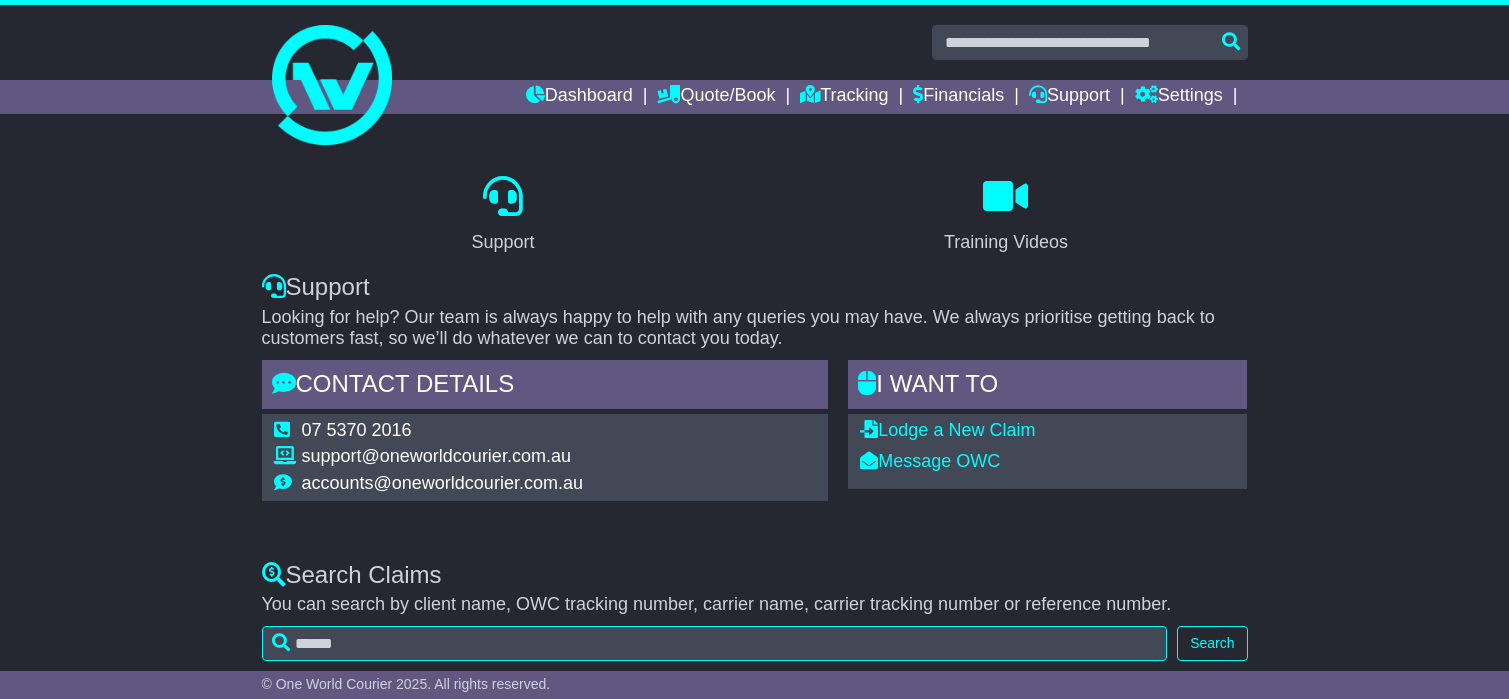 scroll, scrollTop: 0, scrollLeft: 0, axis: both 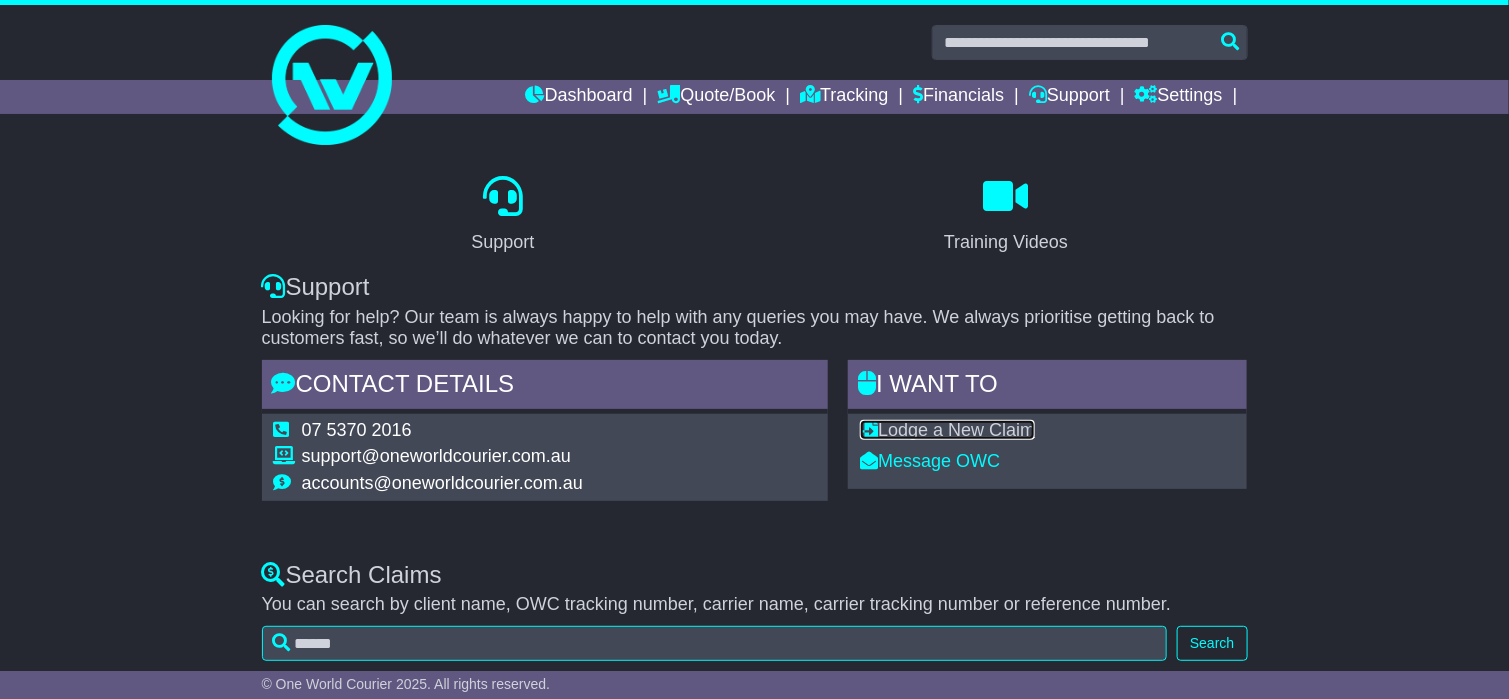 click on "Lodge a New Claim" at bounding box center [947, 430] 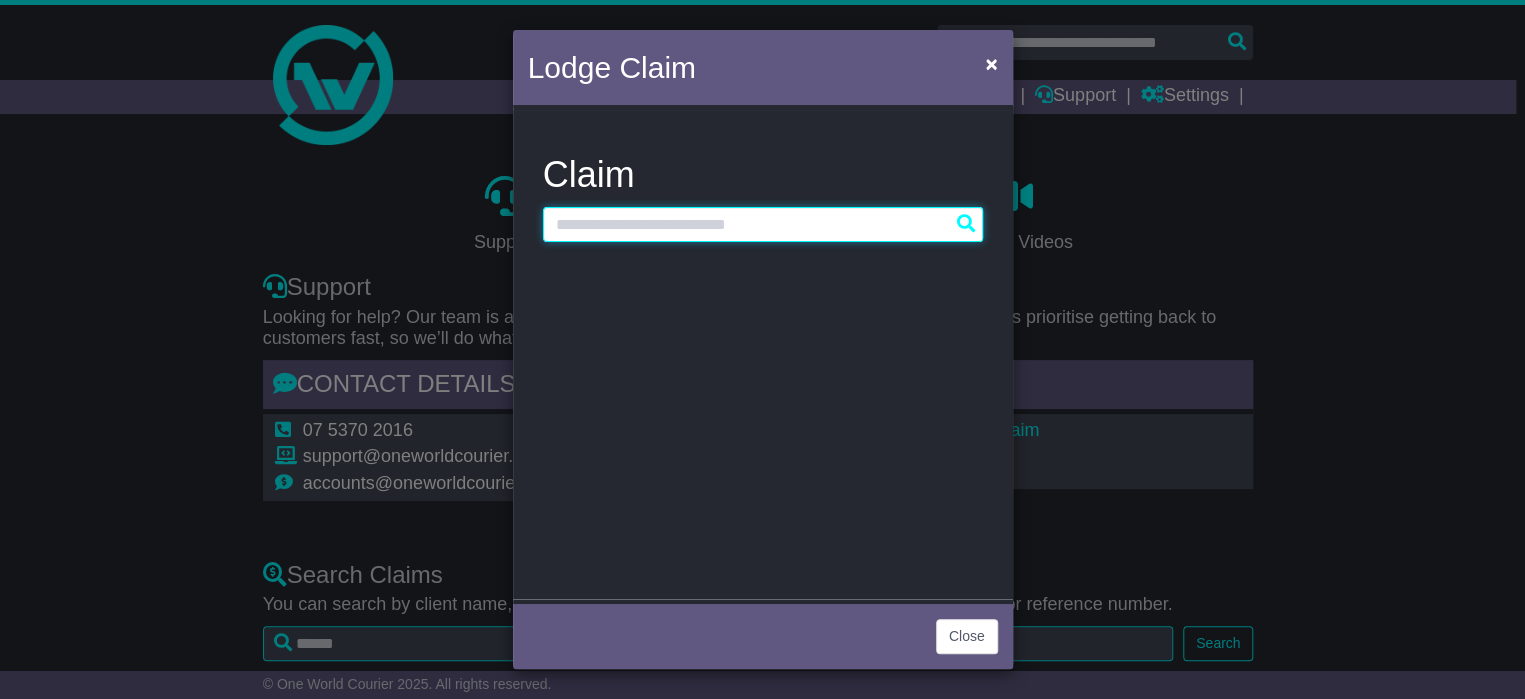 click at bounding box center (763, 224) 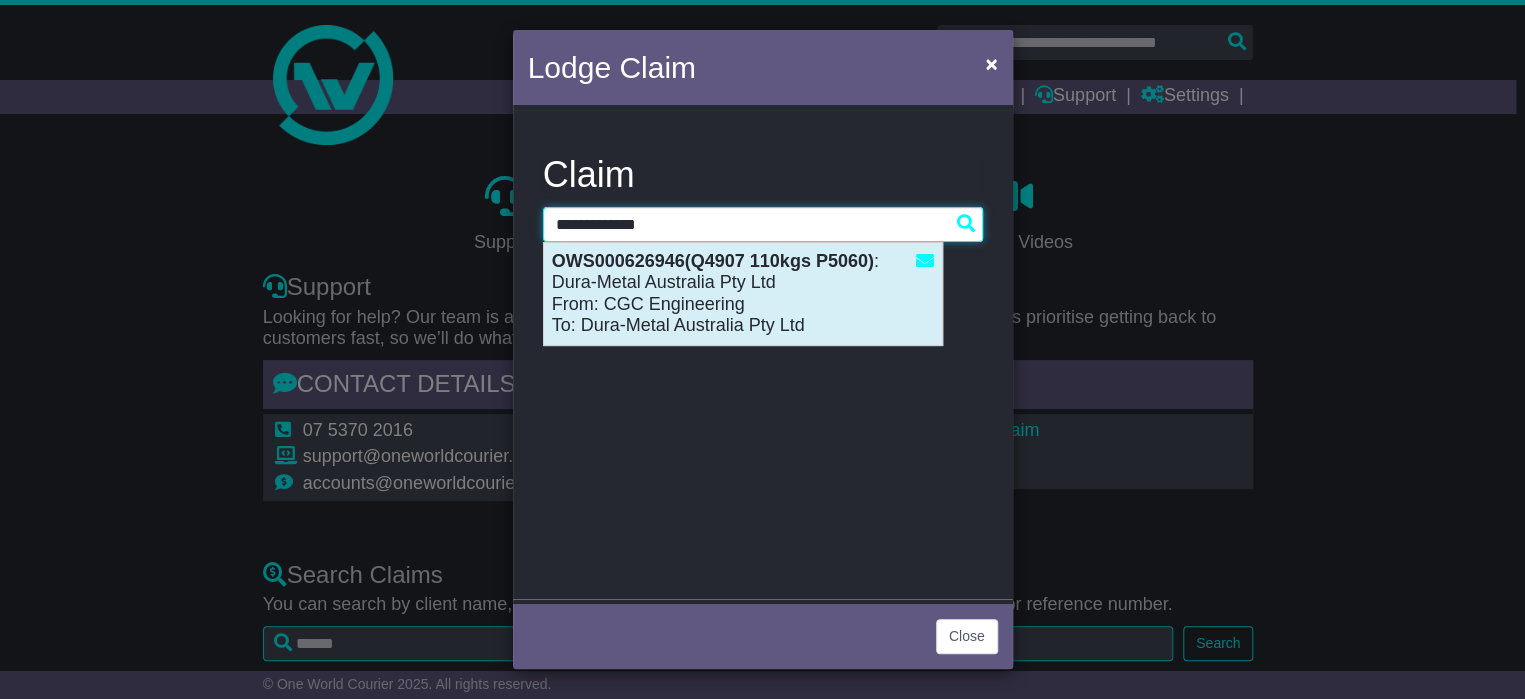 click on "OWS000626946(Q4907 110kgs P5060) : Dura-Metal Australia Pty Ltd From: CGC Engineering To: Dura-Metal Australia Pty Ltd" at bounding box center [743, 294] 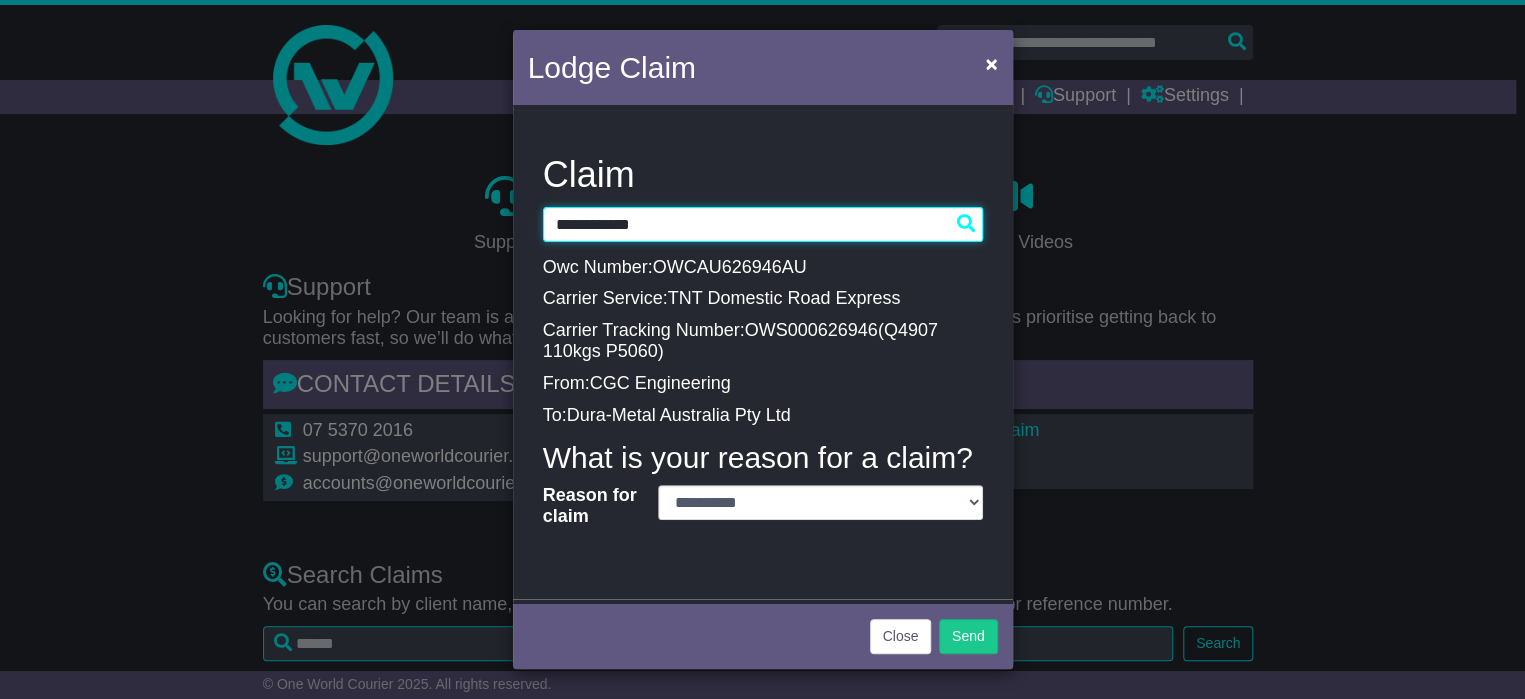 type on "**********" 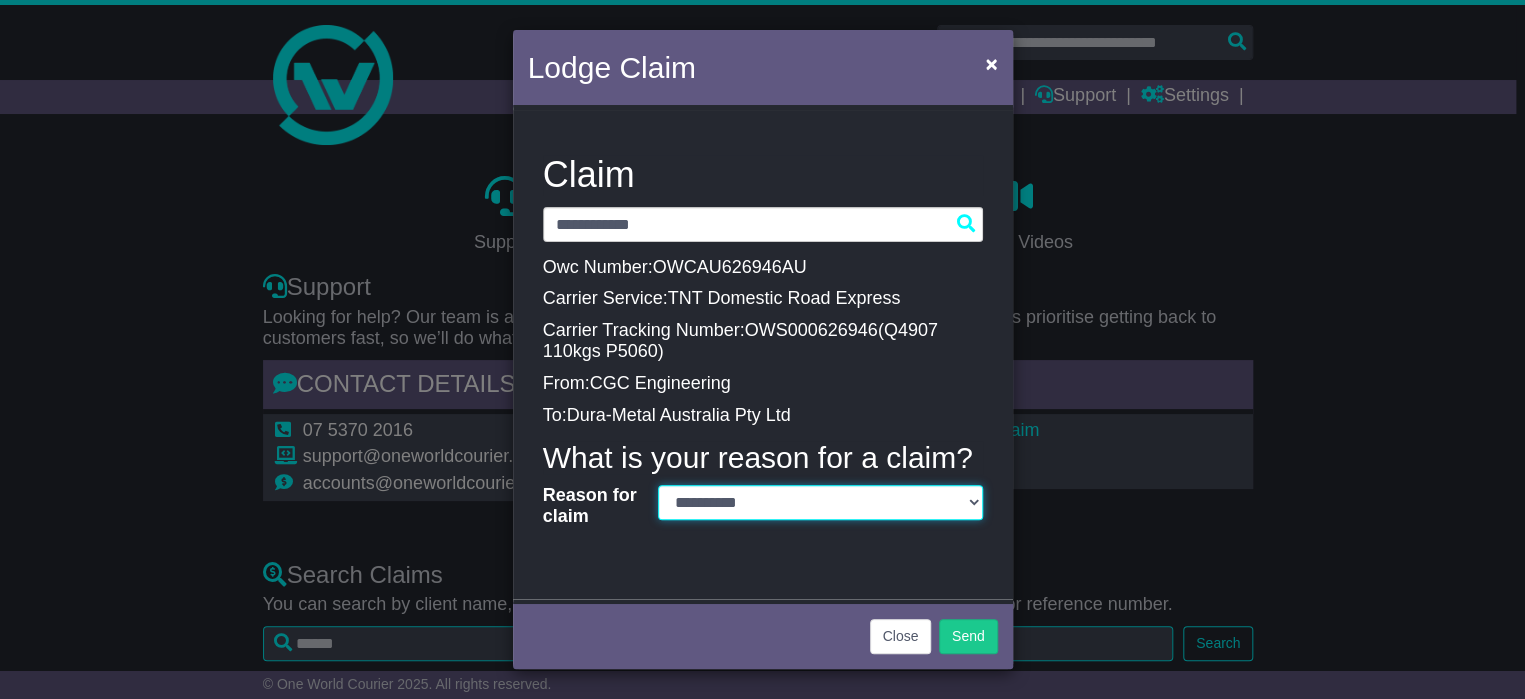 click on "**********" at bounding box center (820, 502) 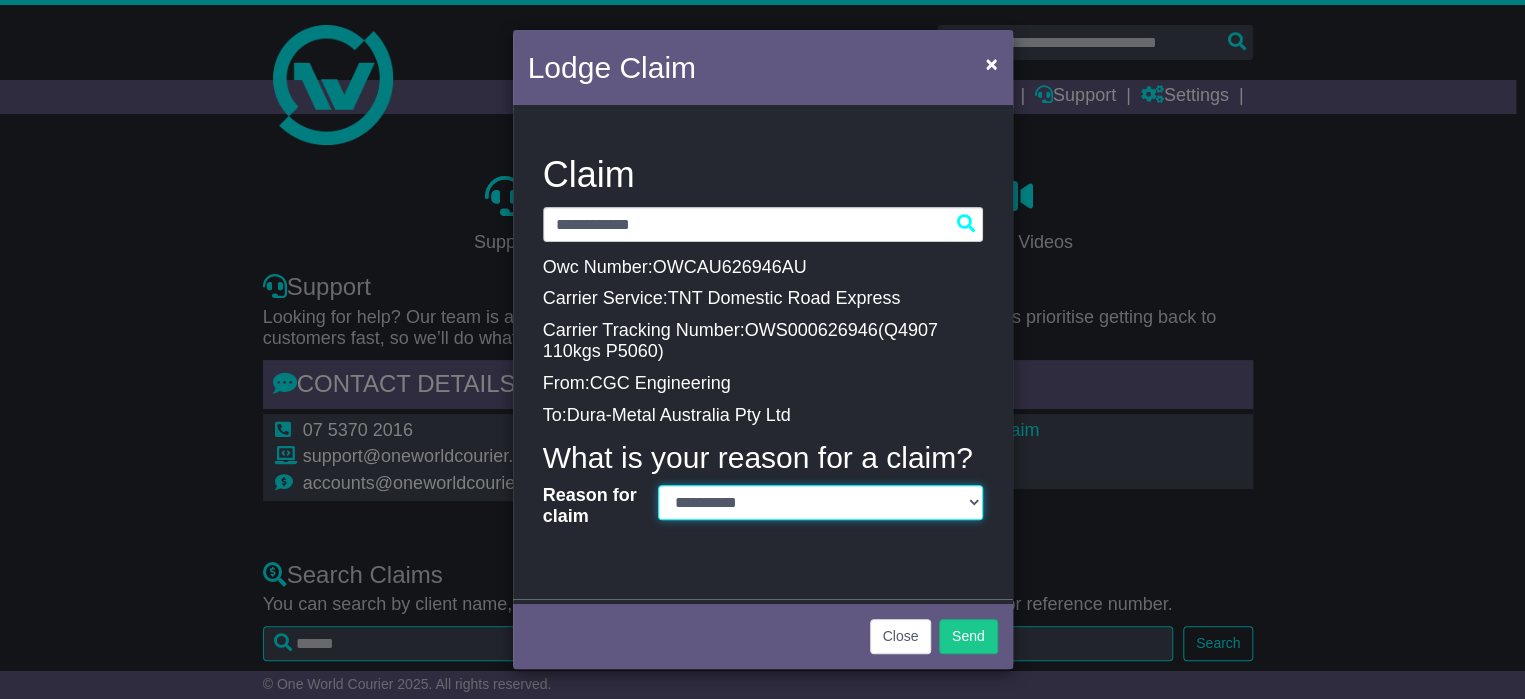 select on "*" 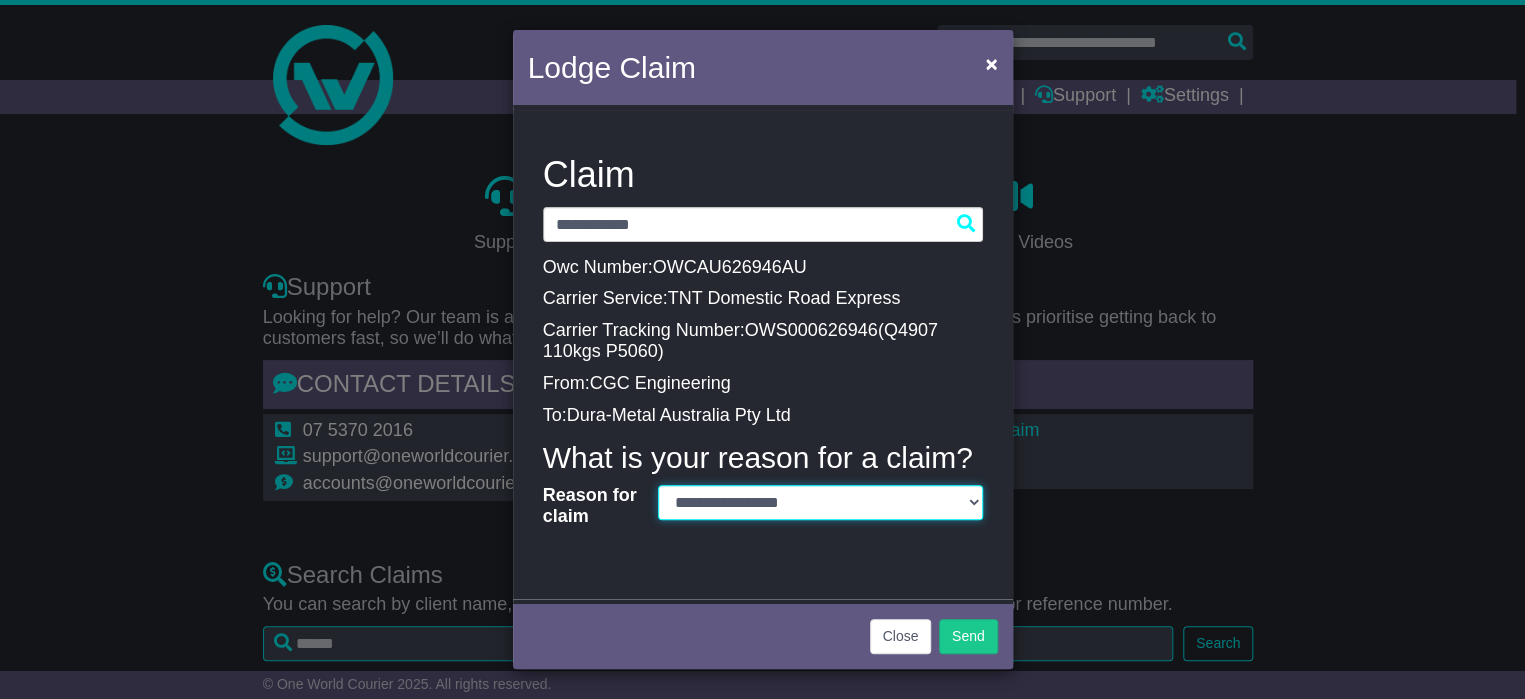 click on "**********" at bounding box center [820, 502] 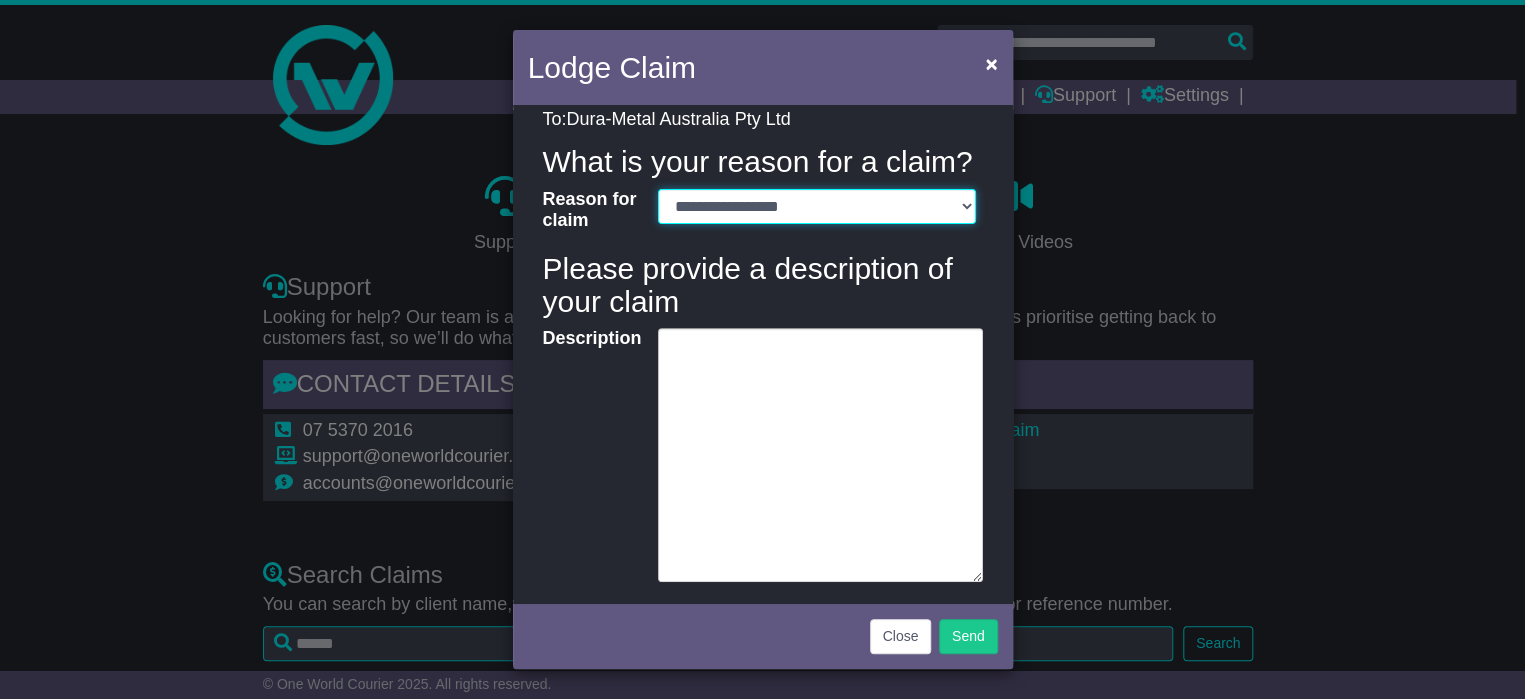 scroll, scrollTop: 300, scrollLeft: 0, axis: vertical 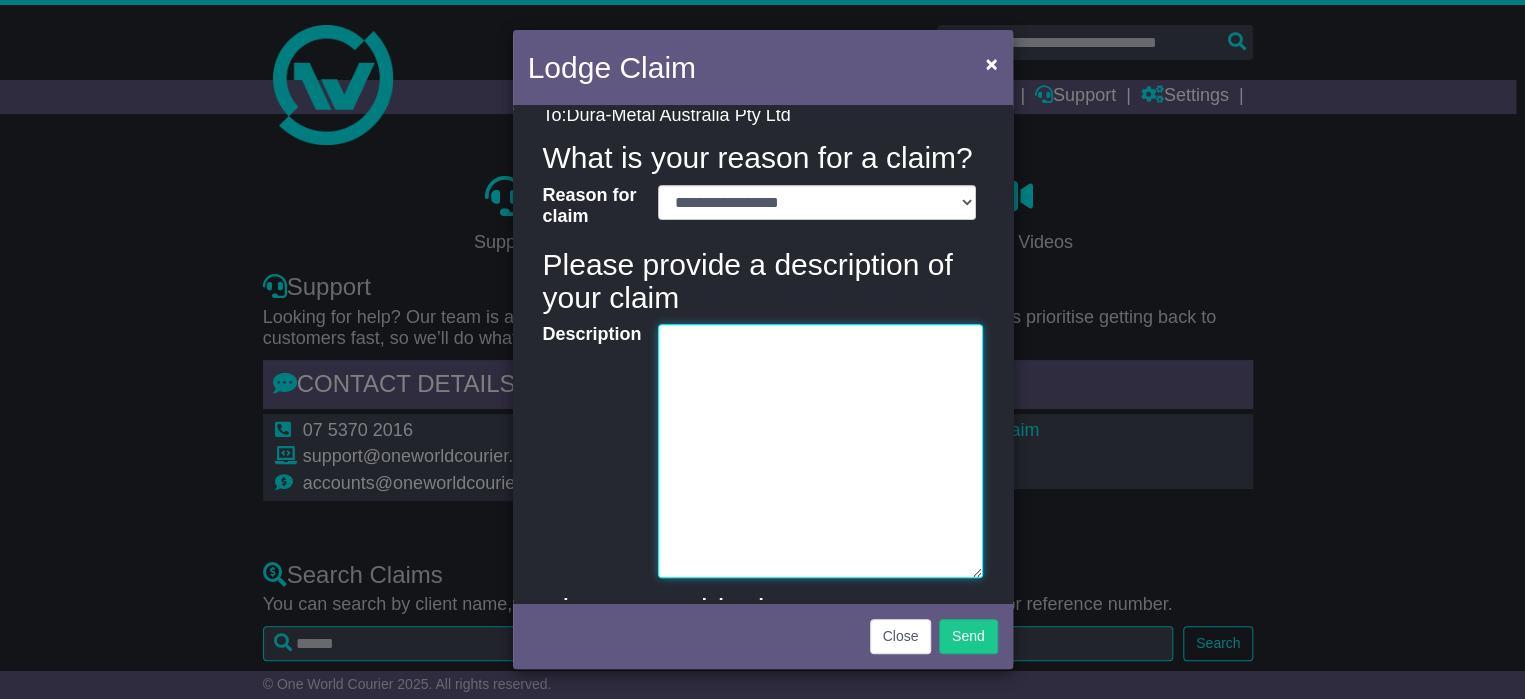 click on "Description" at bounding box center (820, 451) 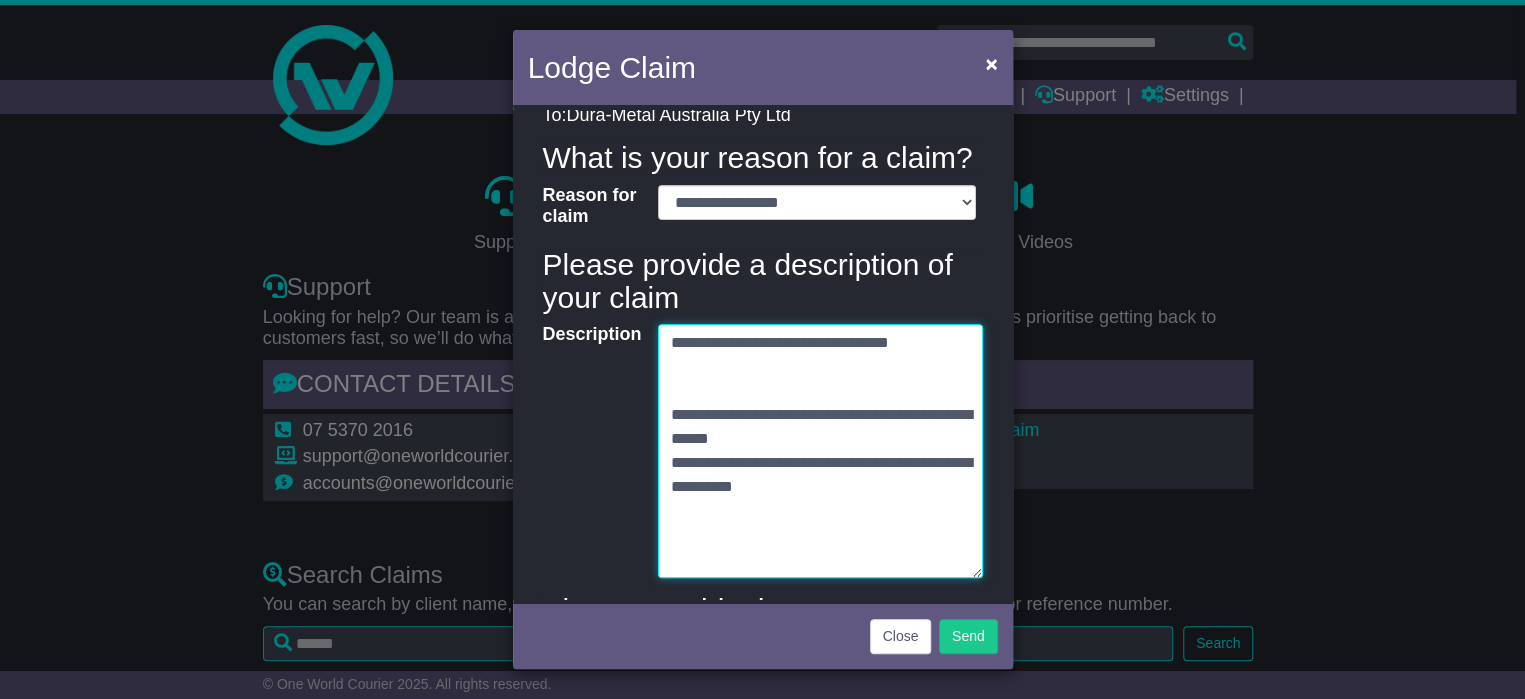 click on "**********" at bounding box center (820, 451) 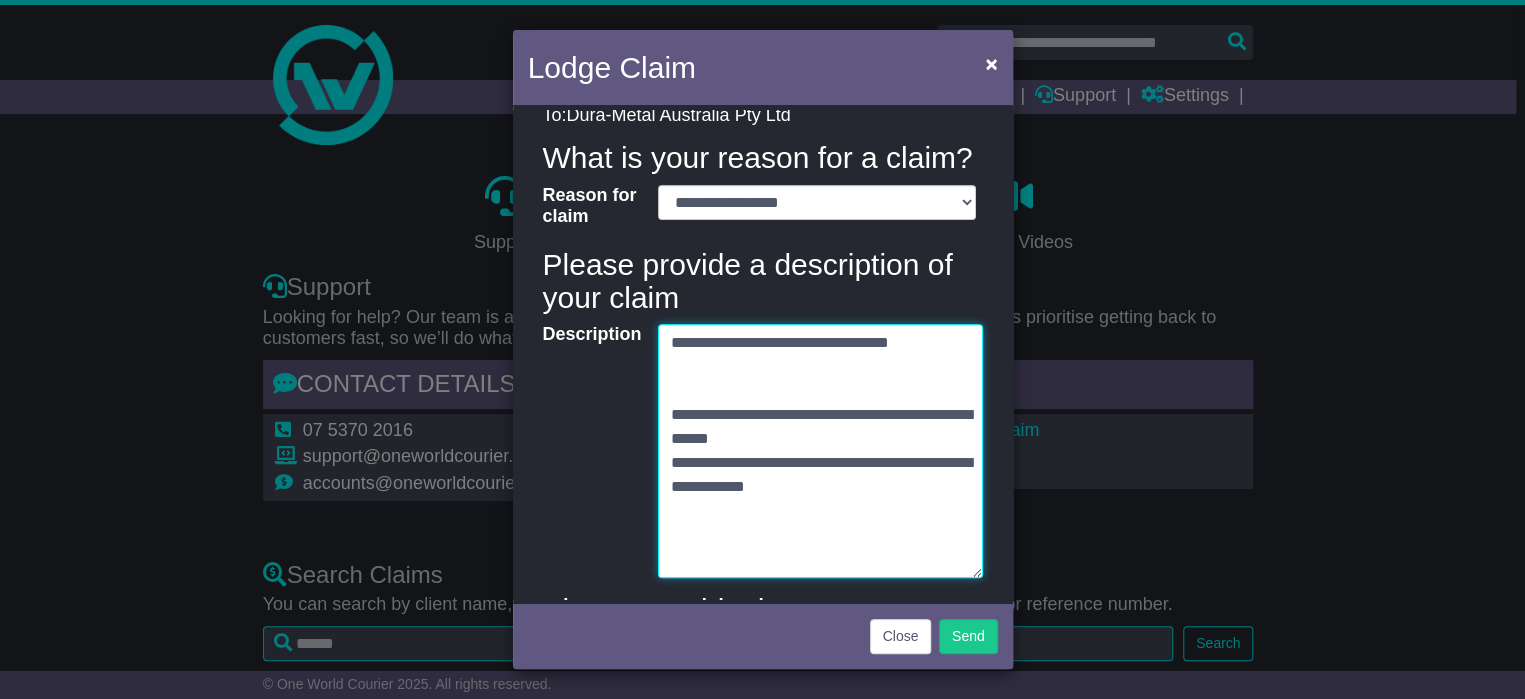 click on "**********" at bounding box center (820, 451) 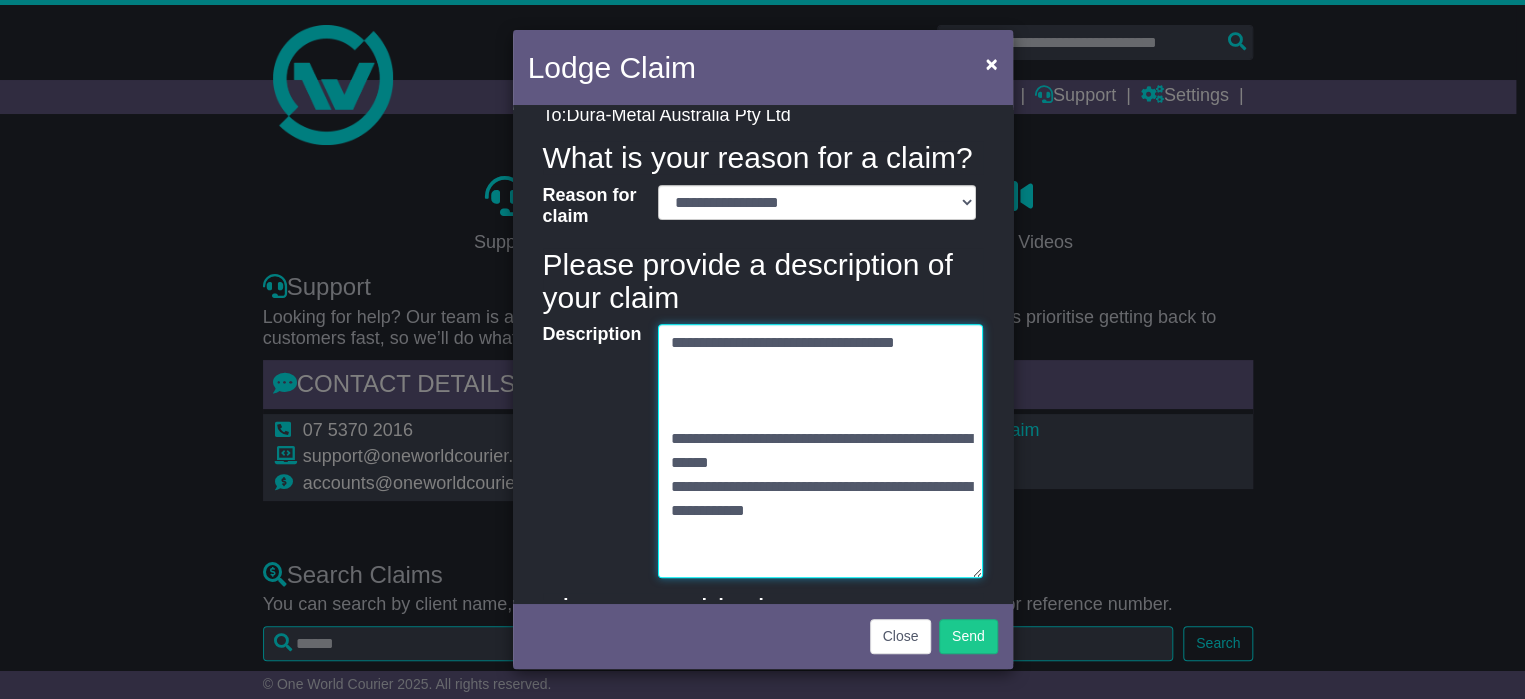 click on "**********" at bounding box center (820, 451) 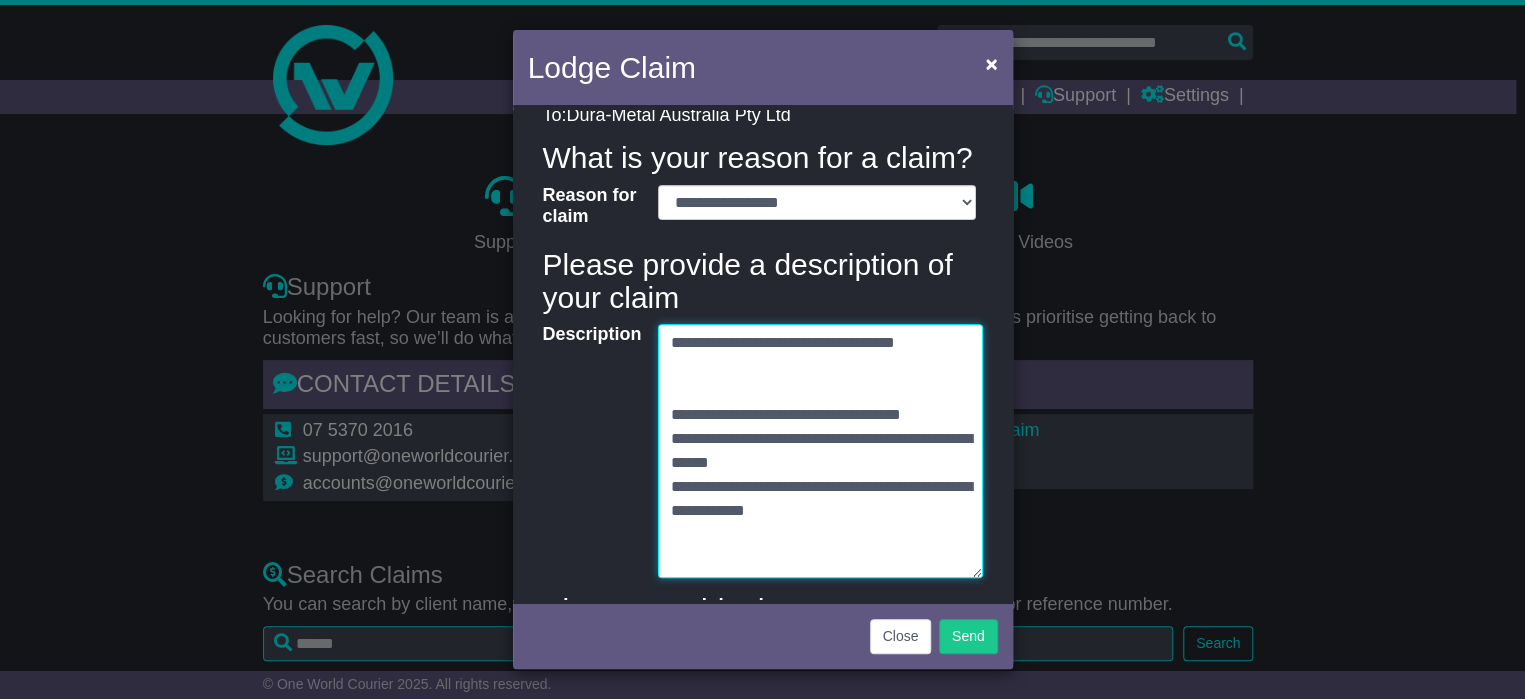 drag, startPoint x: 668, startPoint y: 459, endPoint x: 747, endPoint y: 465, distance: 79.22752 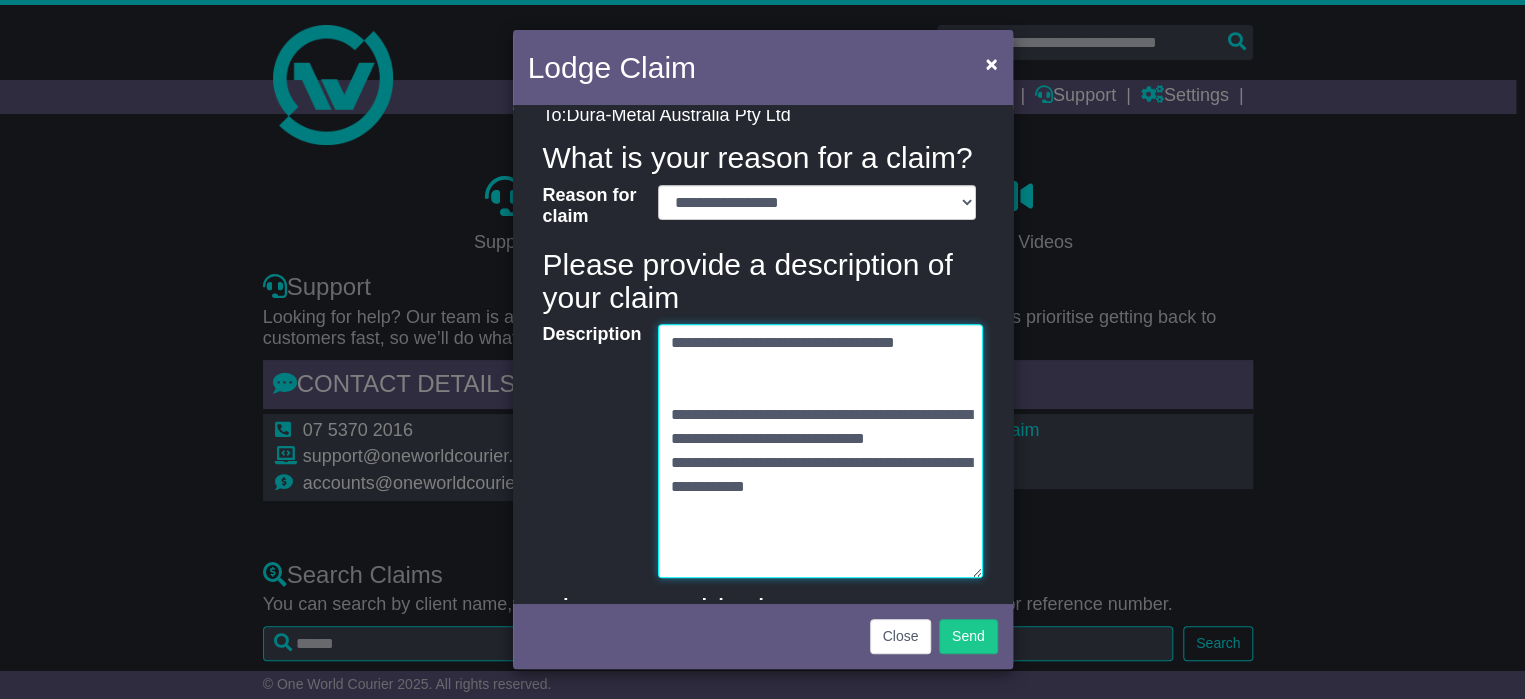 click on "**********" at bounding box center (820, 451) 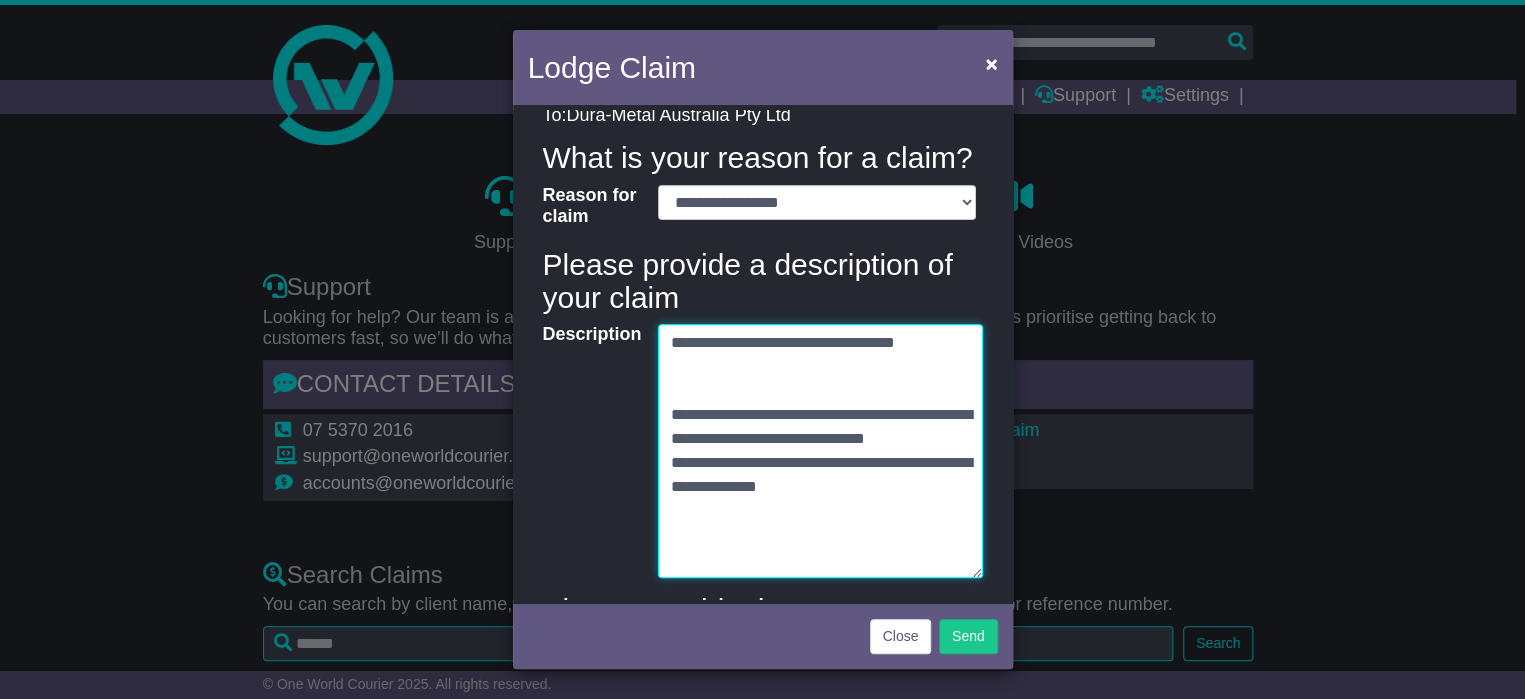 click on "**********" at bounding box center (820, 451) 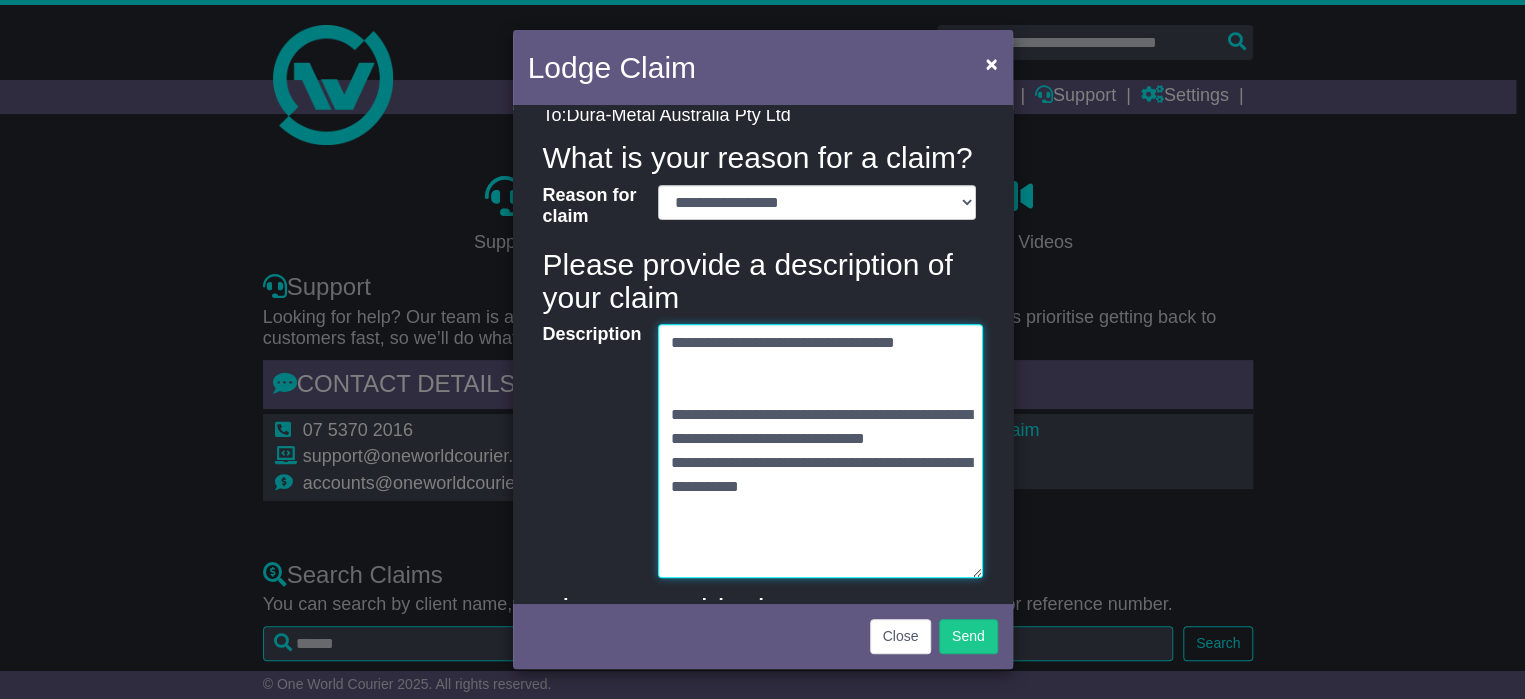 drag, startPoint x: 692, startPoint y: 509, endPoint x: 719, endPoint y: 508, distance: 27.018513 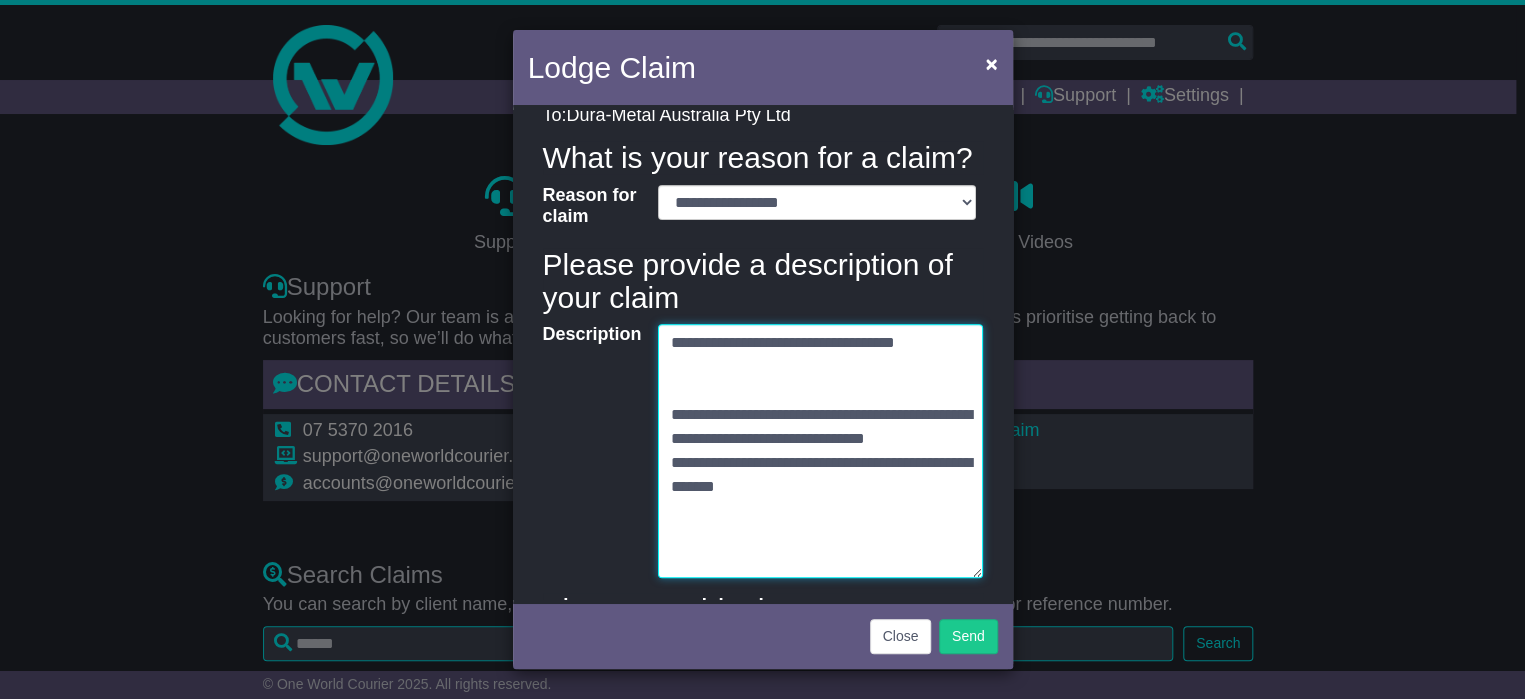 click on "**********" at bounding box center (820, 451) 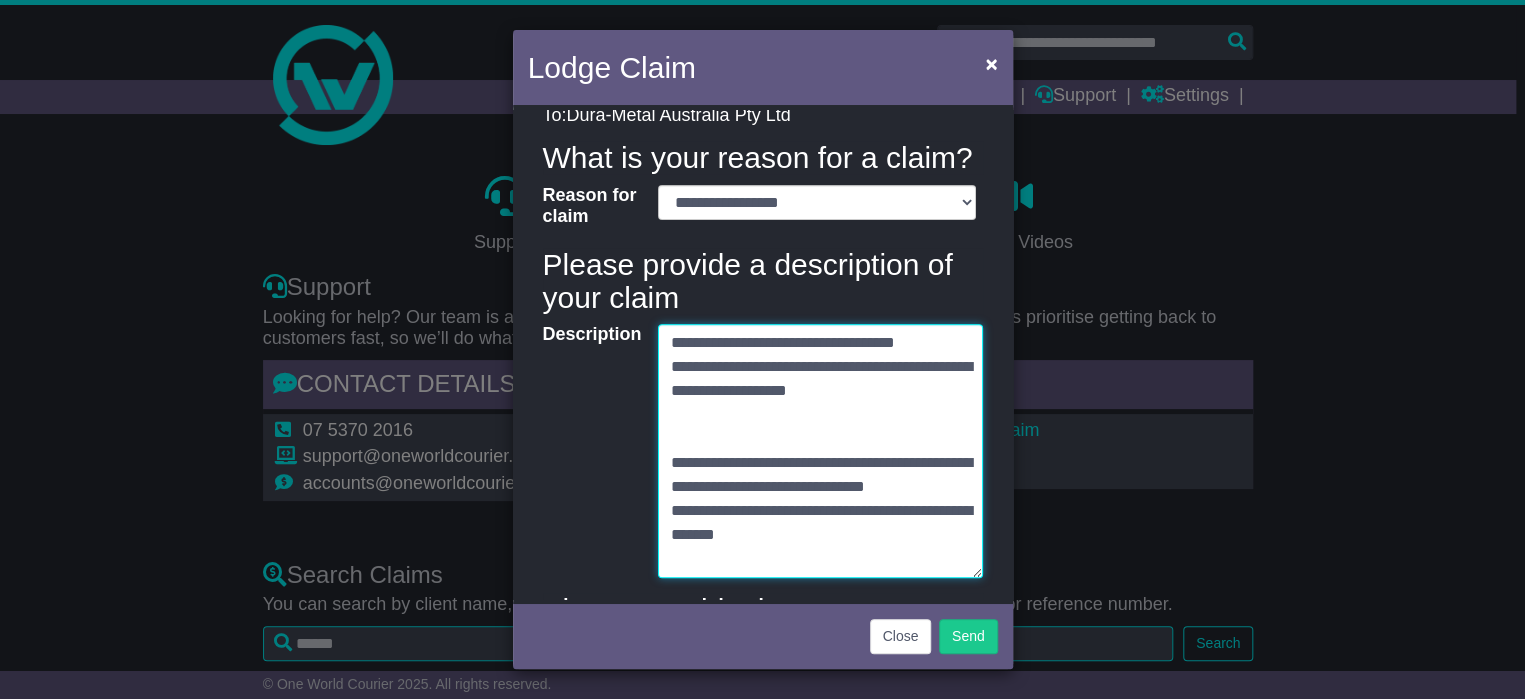 click on "**********" at bounding box center [820, 451] 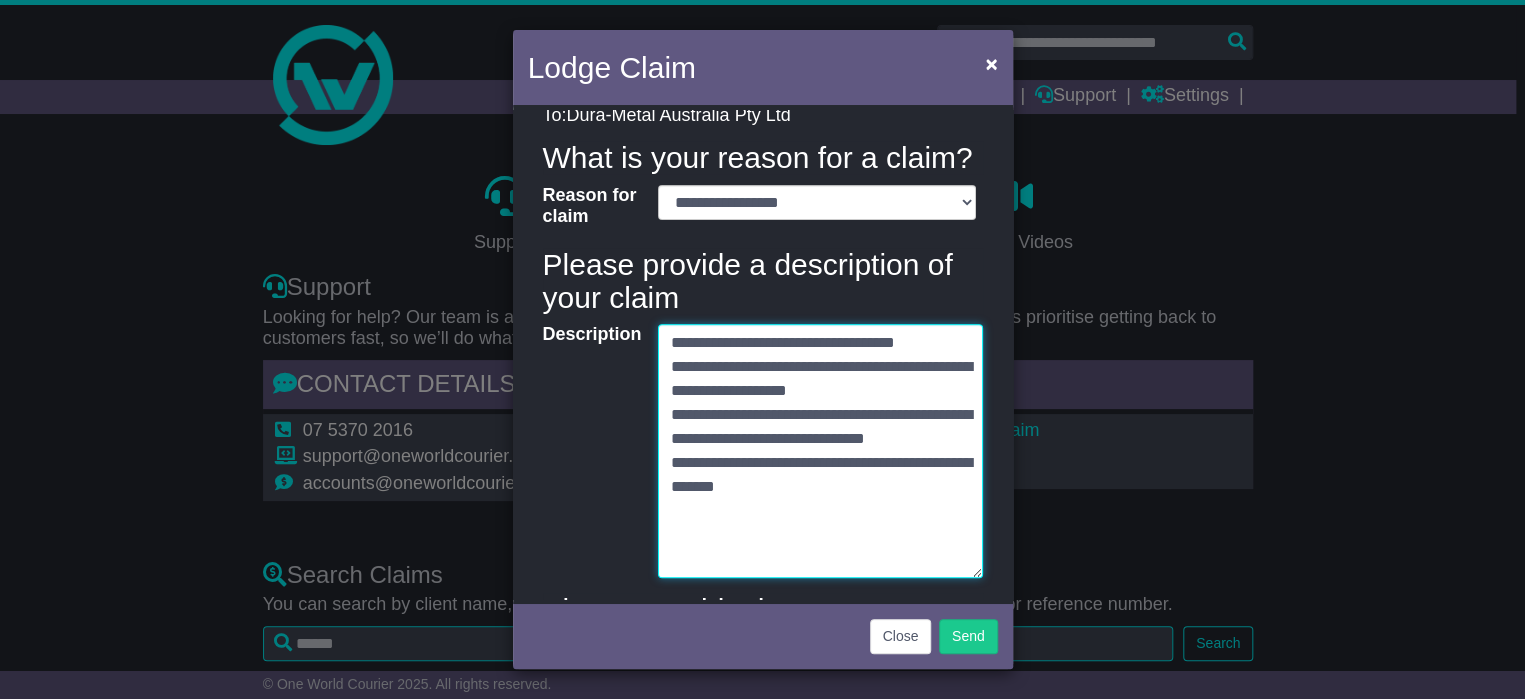click on "**********" at bounding box center (820, 451) 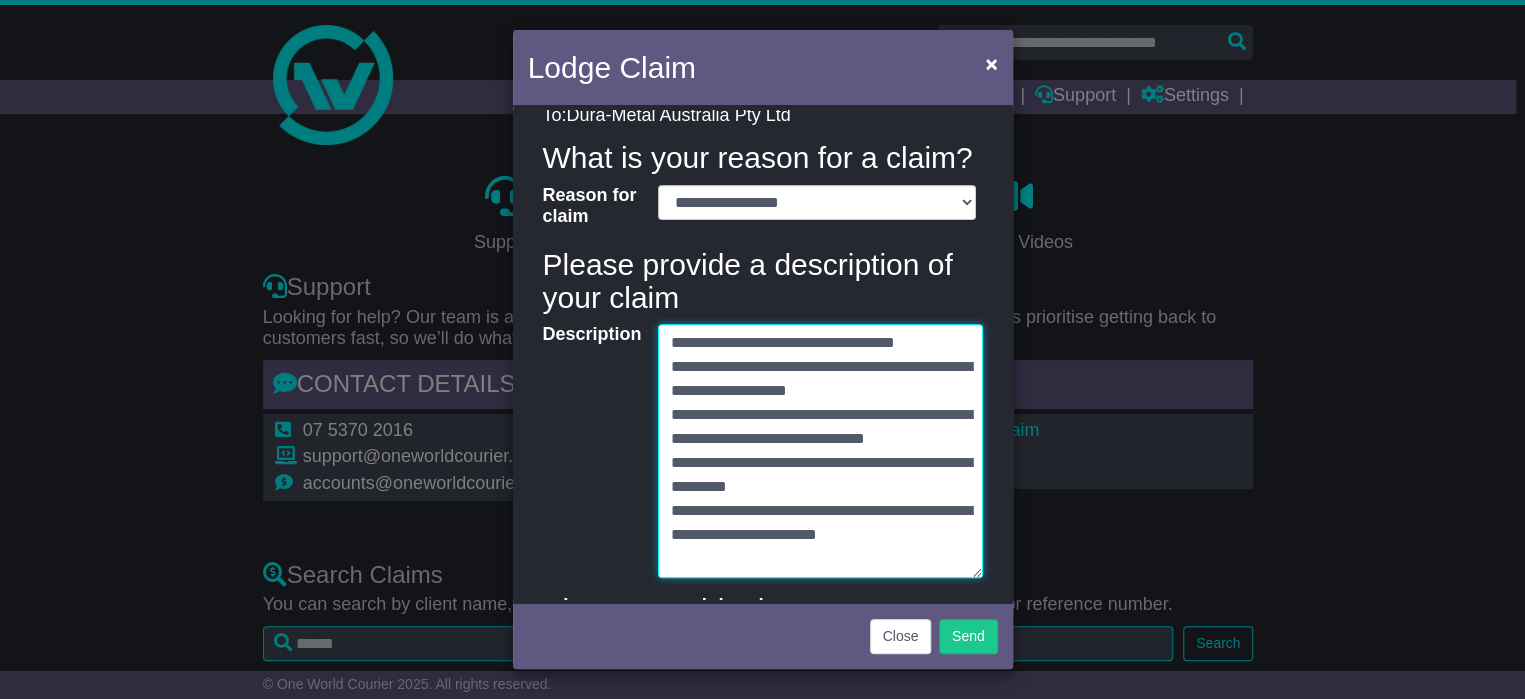 scroll, scrollTop: 600, scrollLeft: 0, axis: vertical 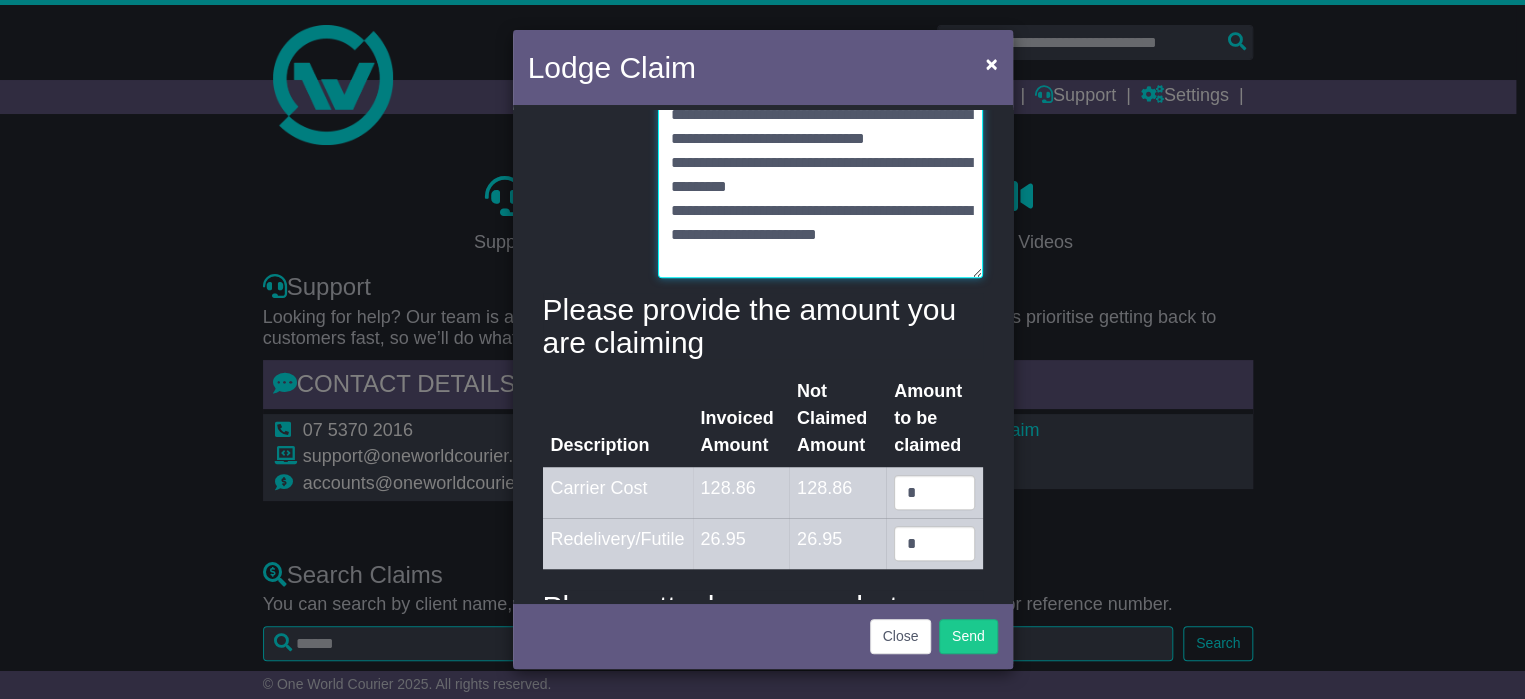 type on "**********" 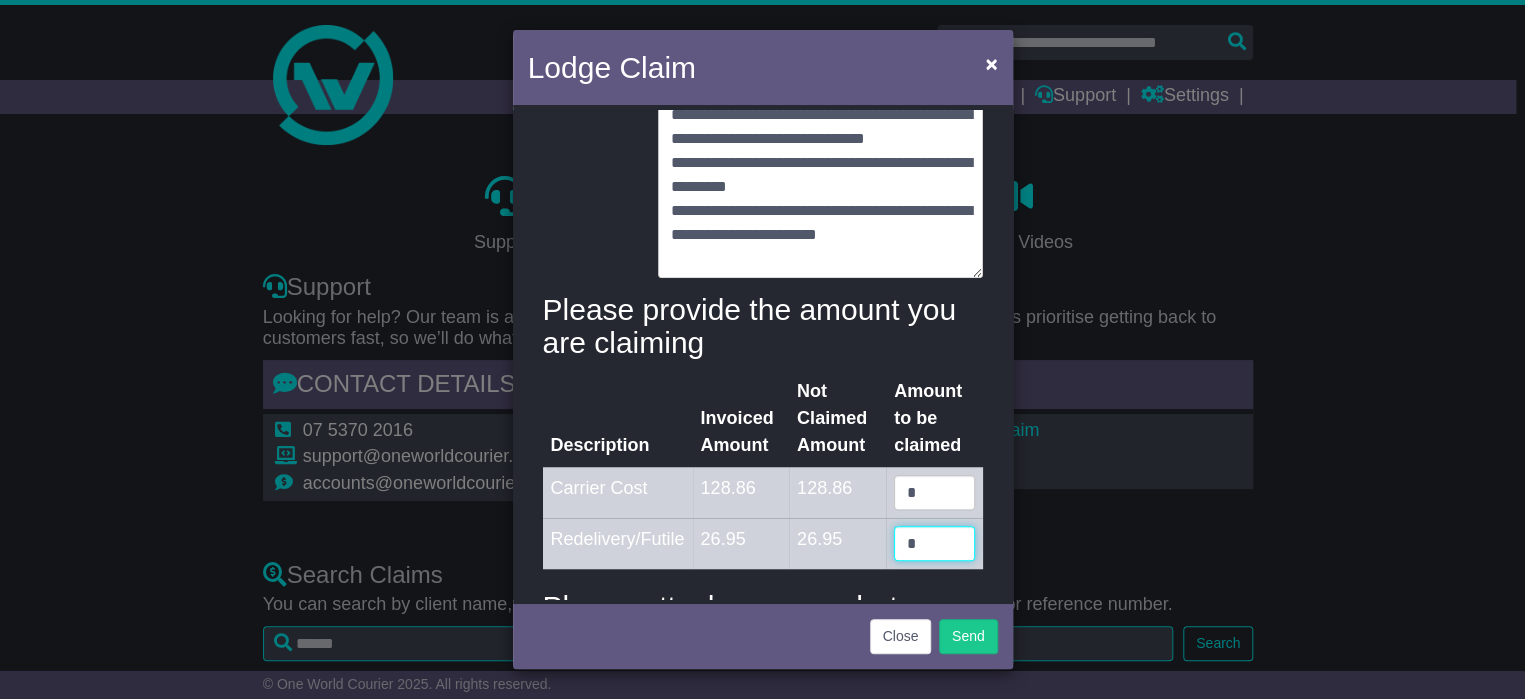 click on "*" at bounding box center [934, 543] 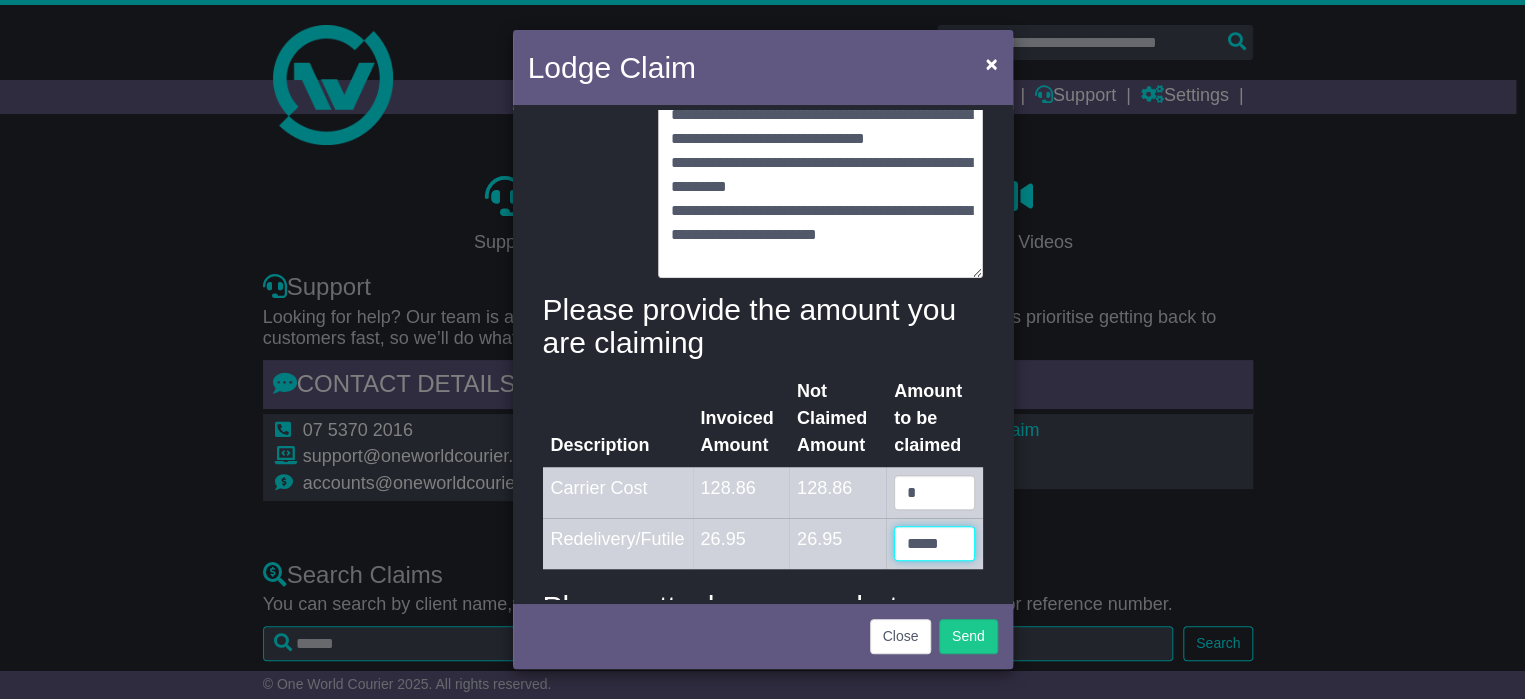 scroll, scrollTop: 300, scrollLeft: 0, axis: vertical 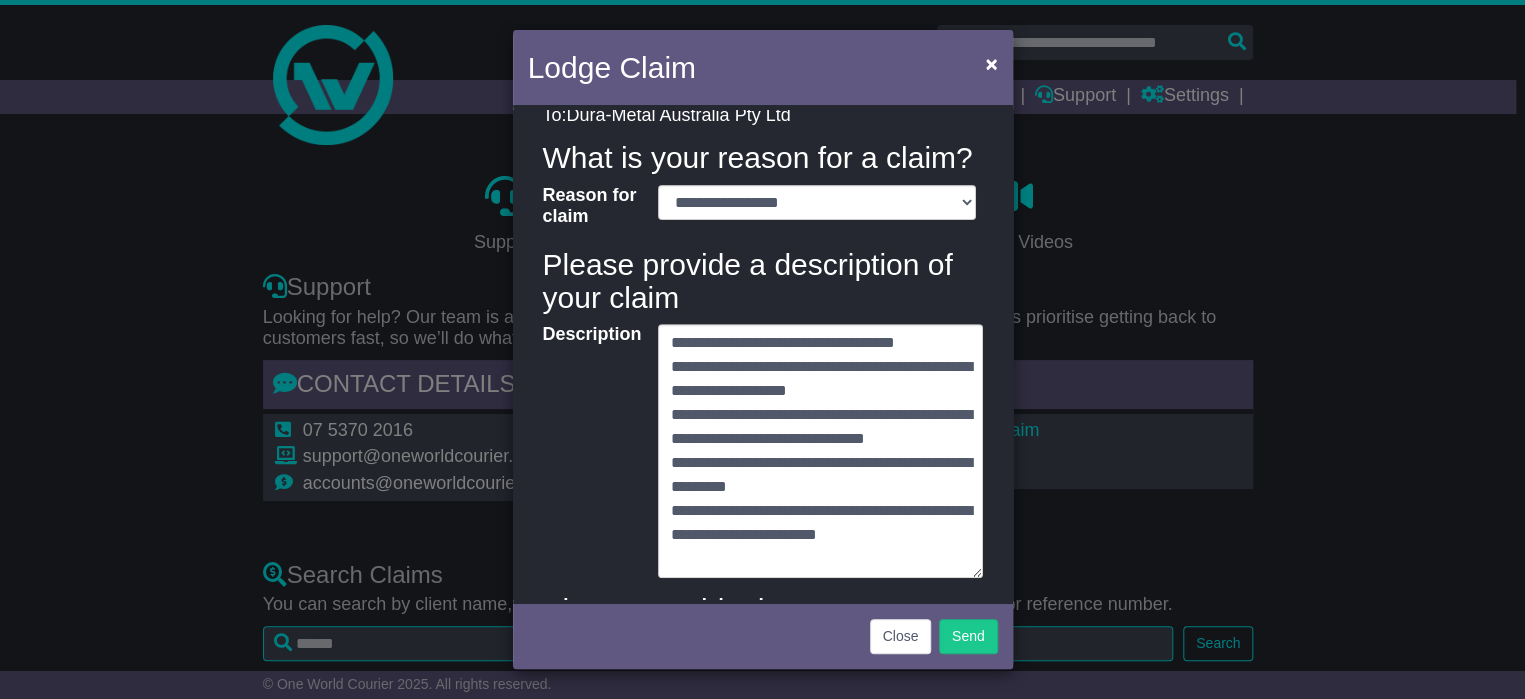 type on "*****" 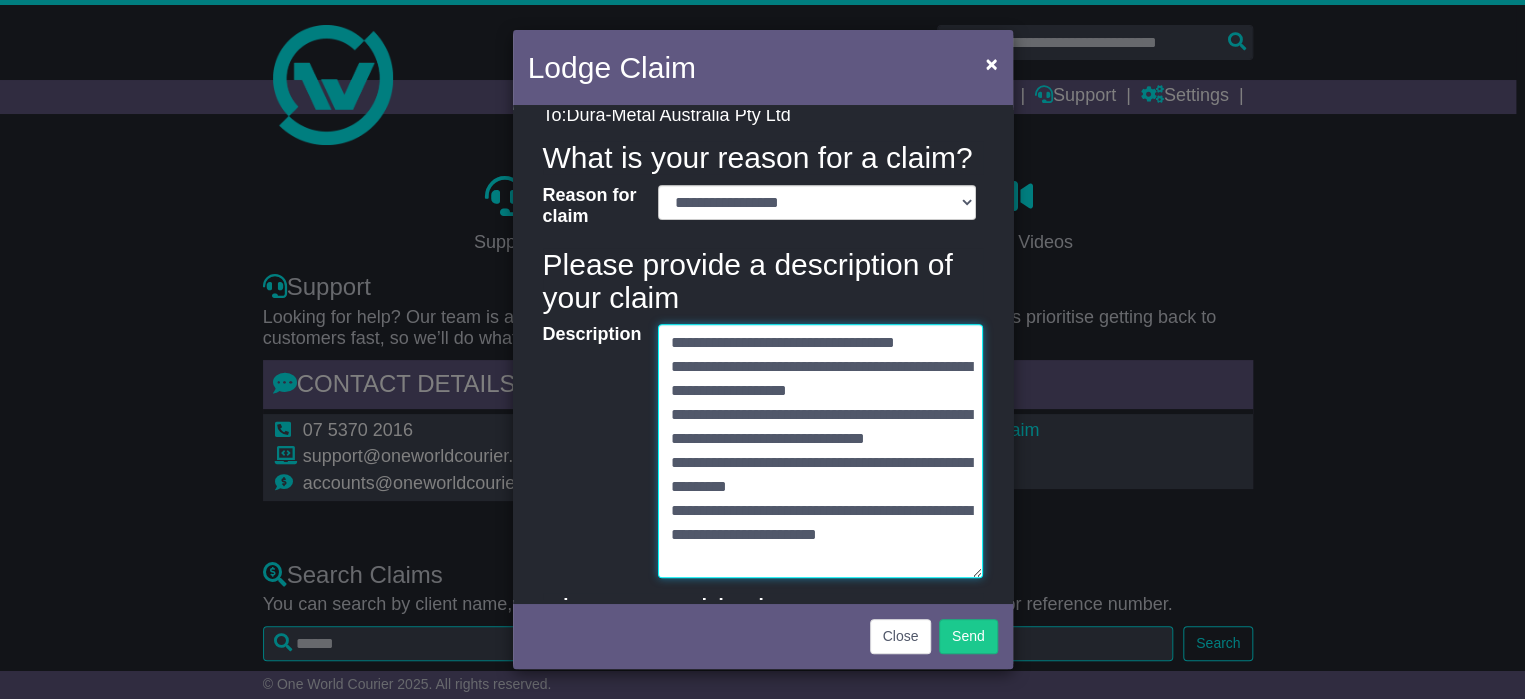 click on "**********" at bounding box center (820, 451) 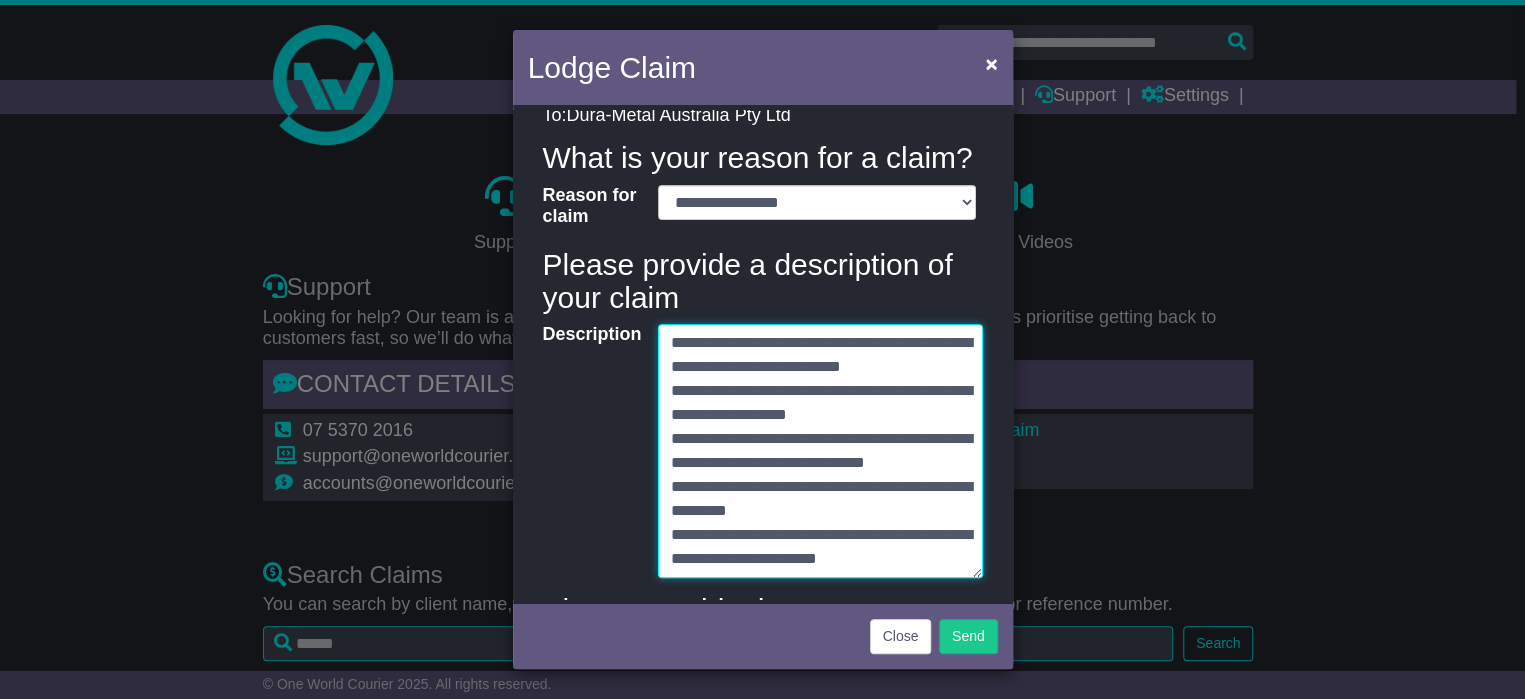 click on "**********" at bounding box center (820, 451) 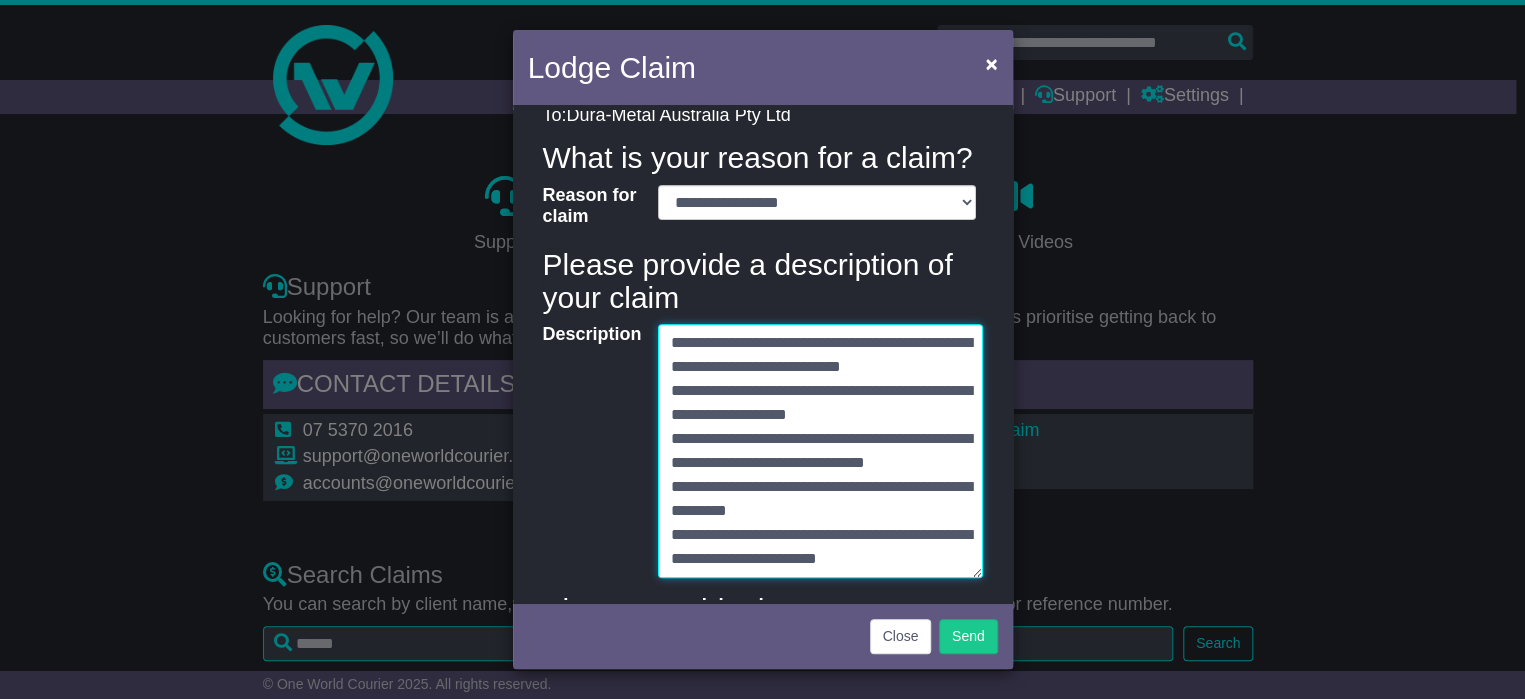 type on "**********" 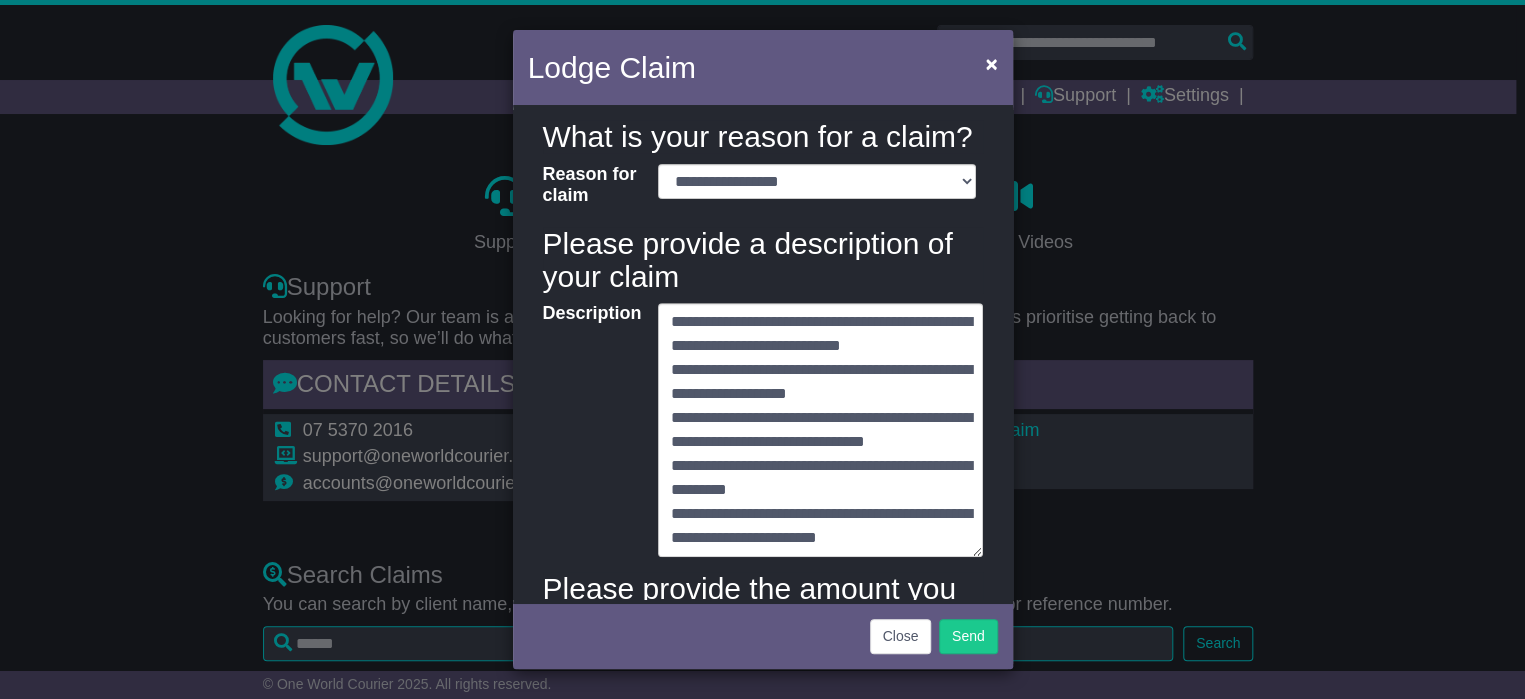 scroll, scrollTop: 346, scrollLeft: 0, axis: vertical 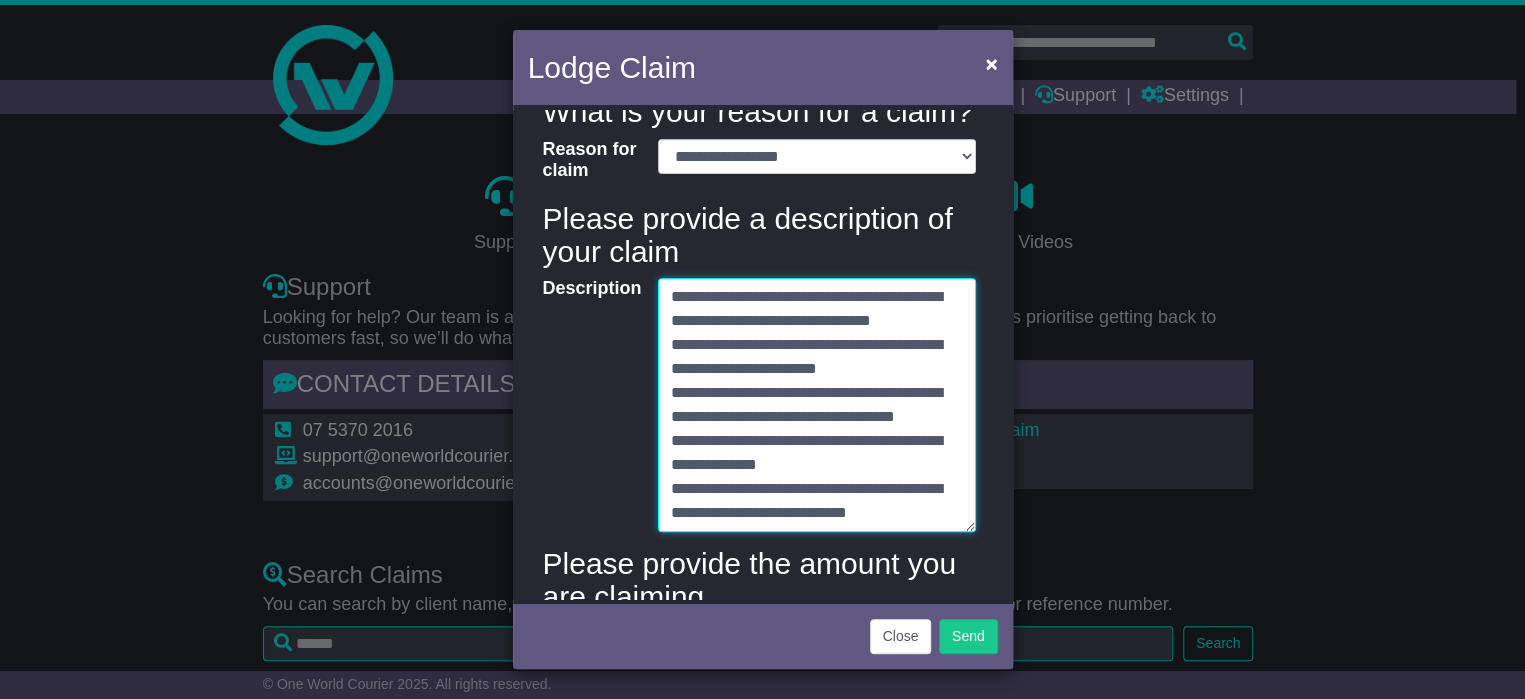 drag, startPoint x: 659, startPoint y: 285, endPoint x: 926, endPoint y: 520, distance: 355.68808 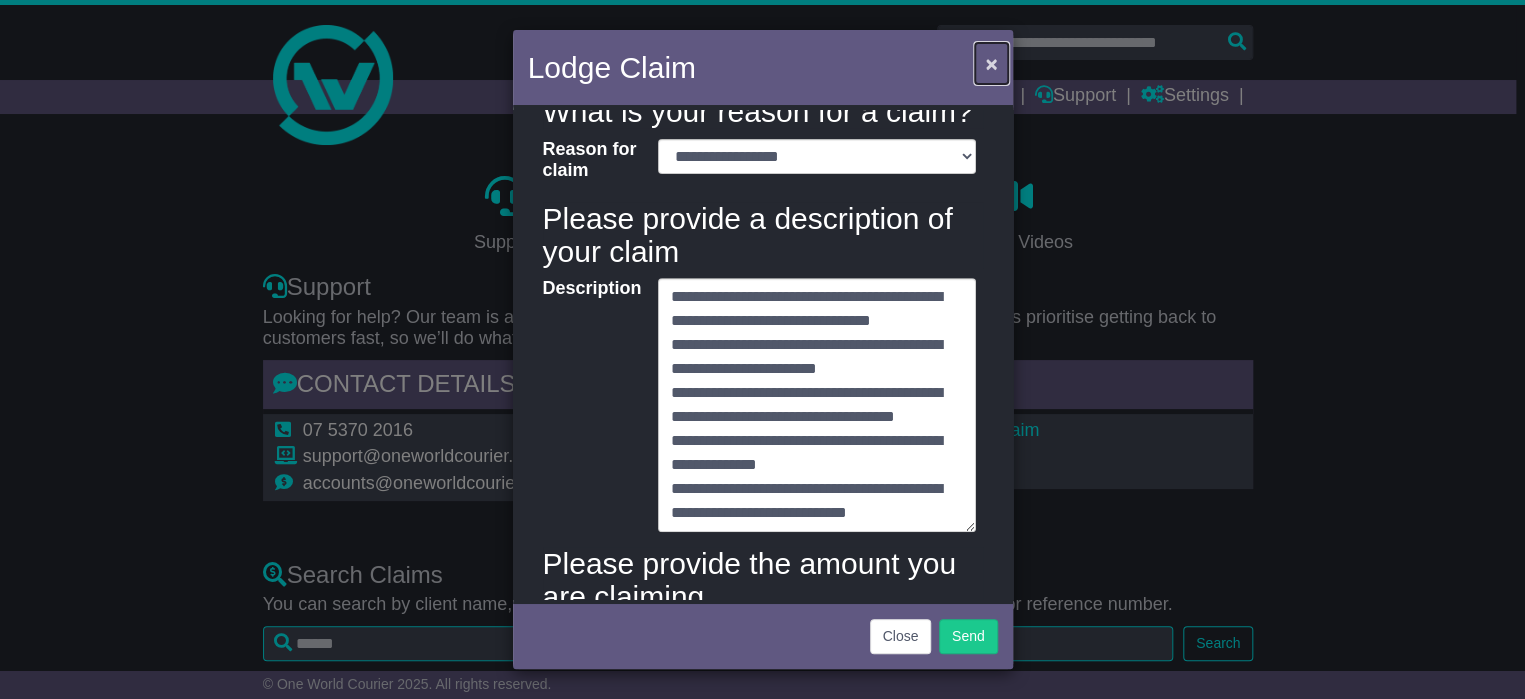 click on "×" at bounding box center (991, 63) 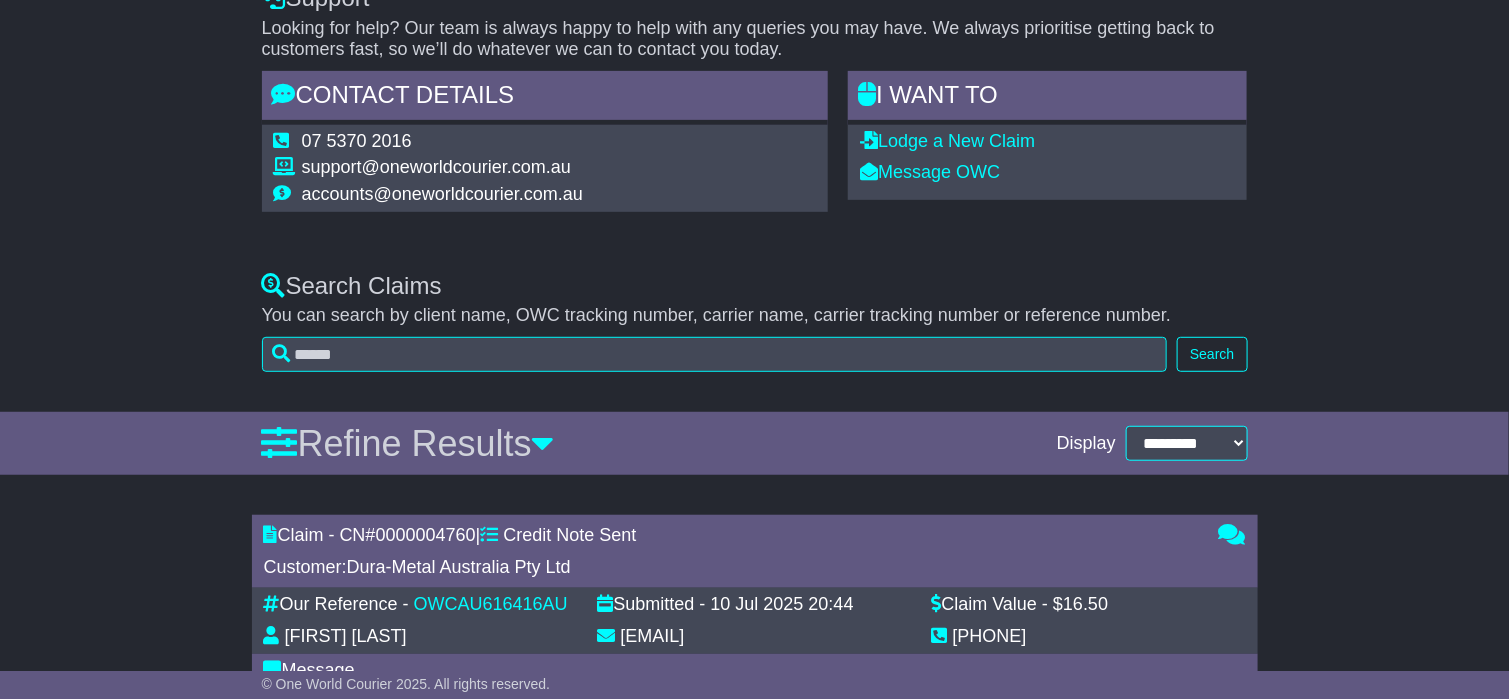 scroll, scrollTop: 0, scrollLeft: 0, axis: both 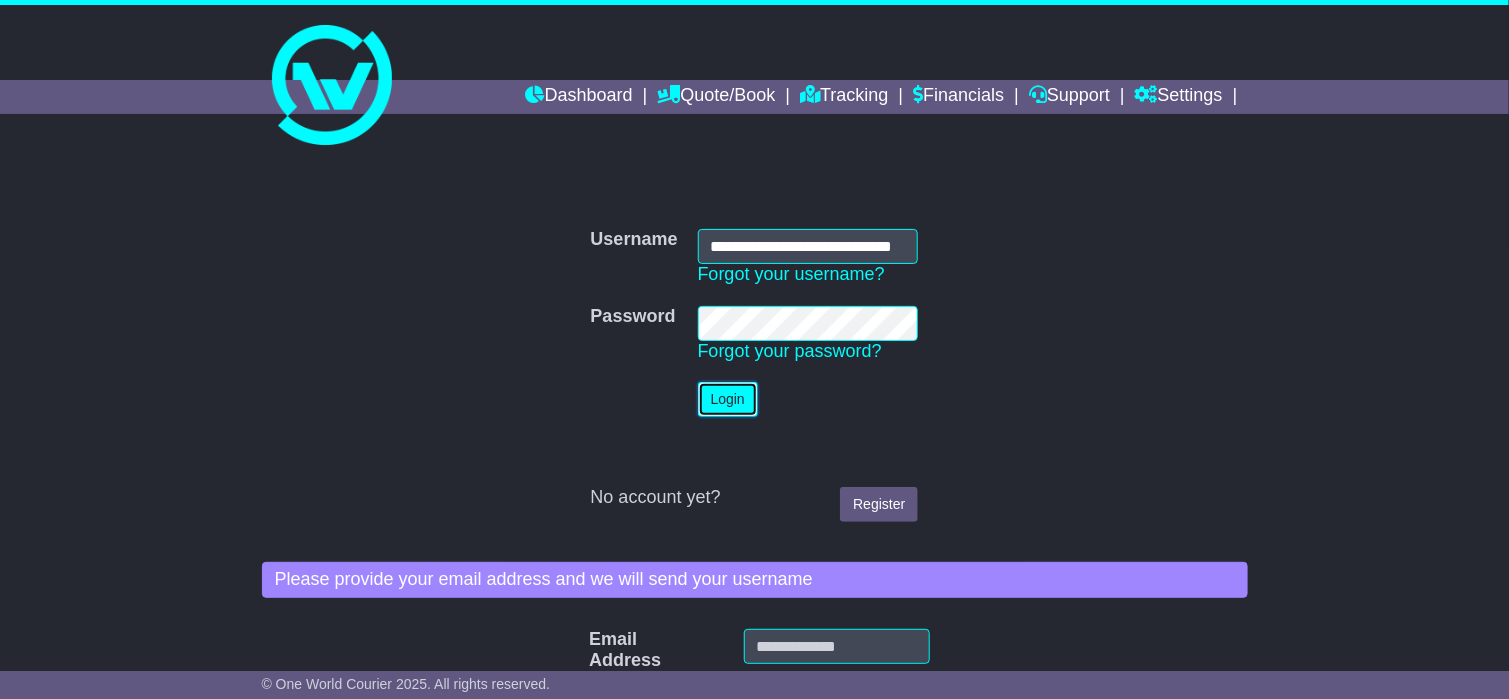 click on "Login" at bounding box center (728, 399) 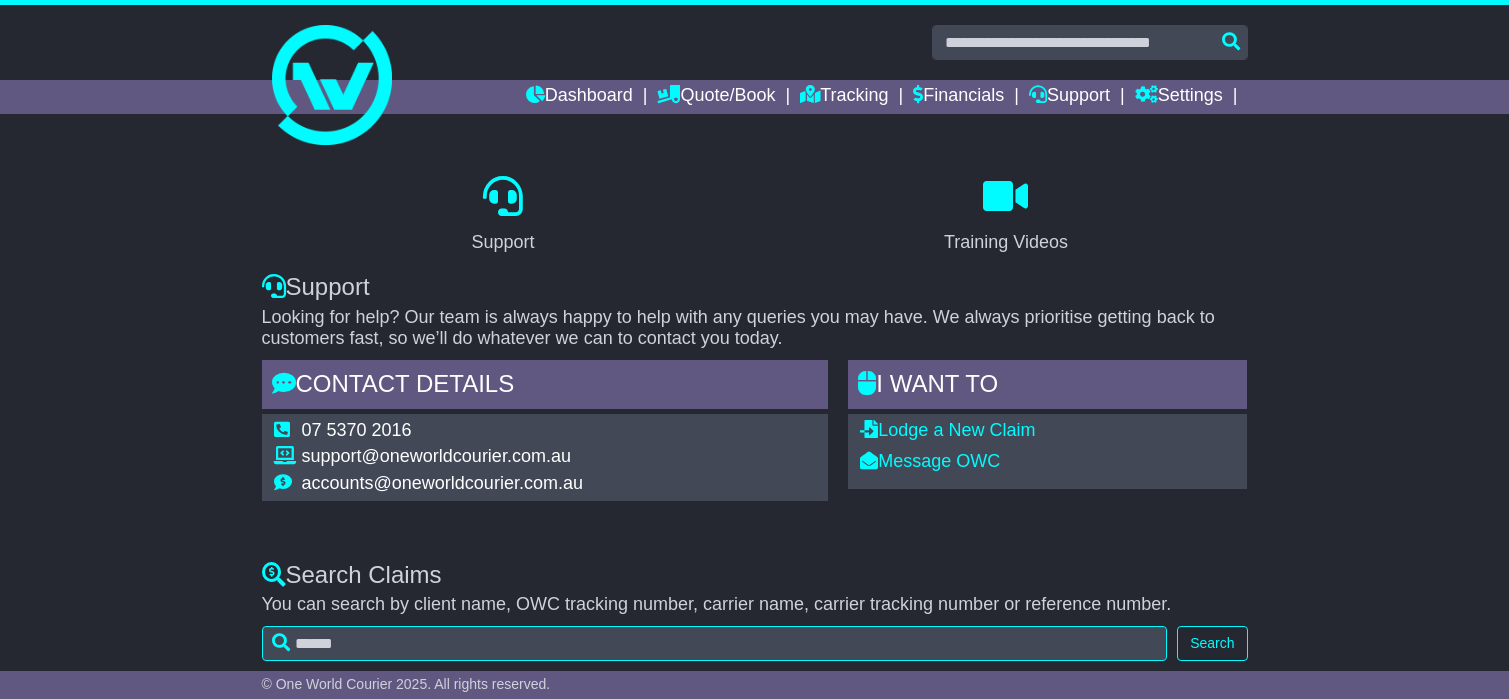 scroll, scrollTop: 0, scrollLeft: 0, axis: both 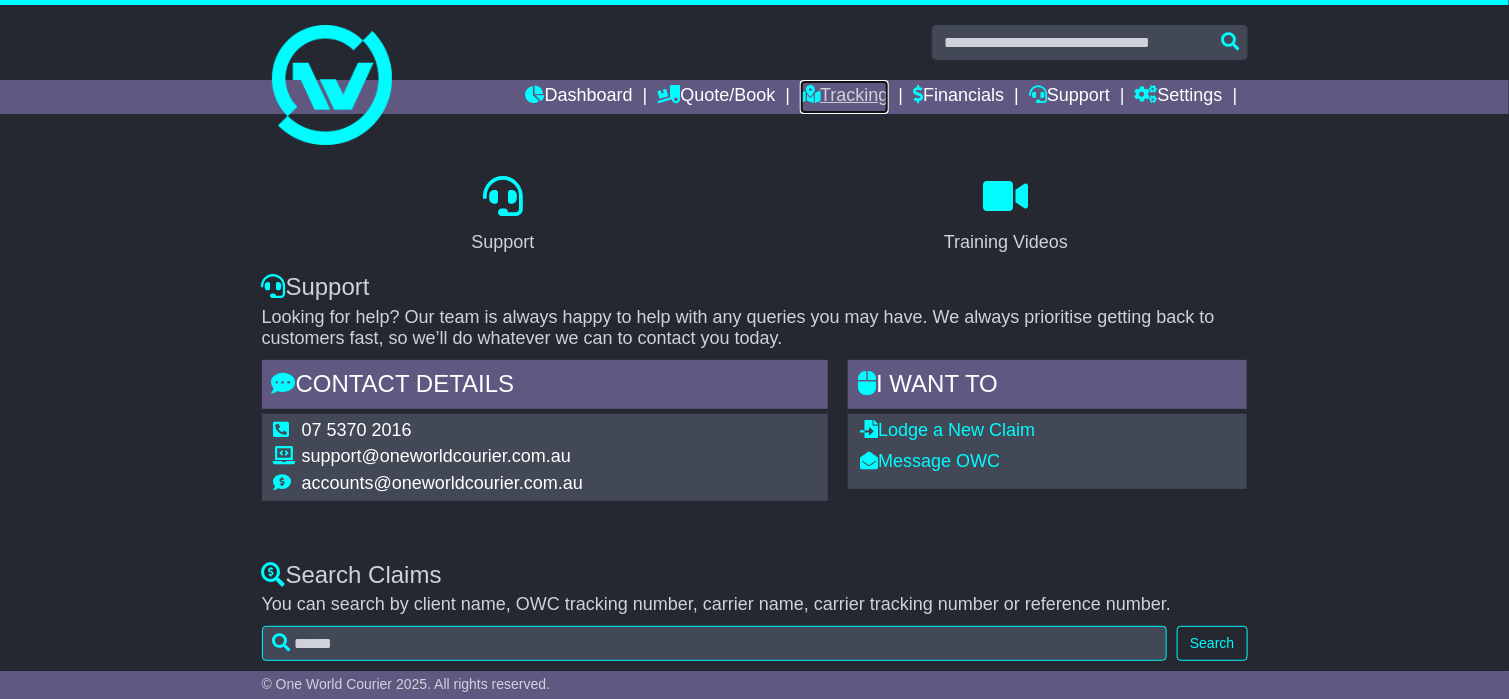 click on "Tracking" at bounding box center (844, 97) 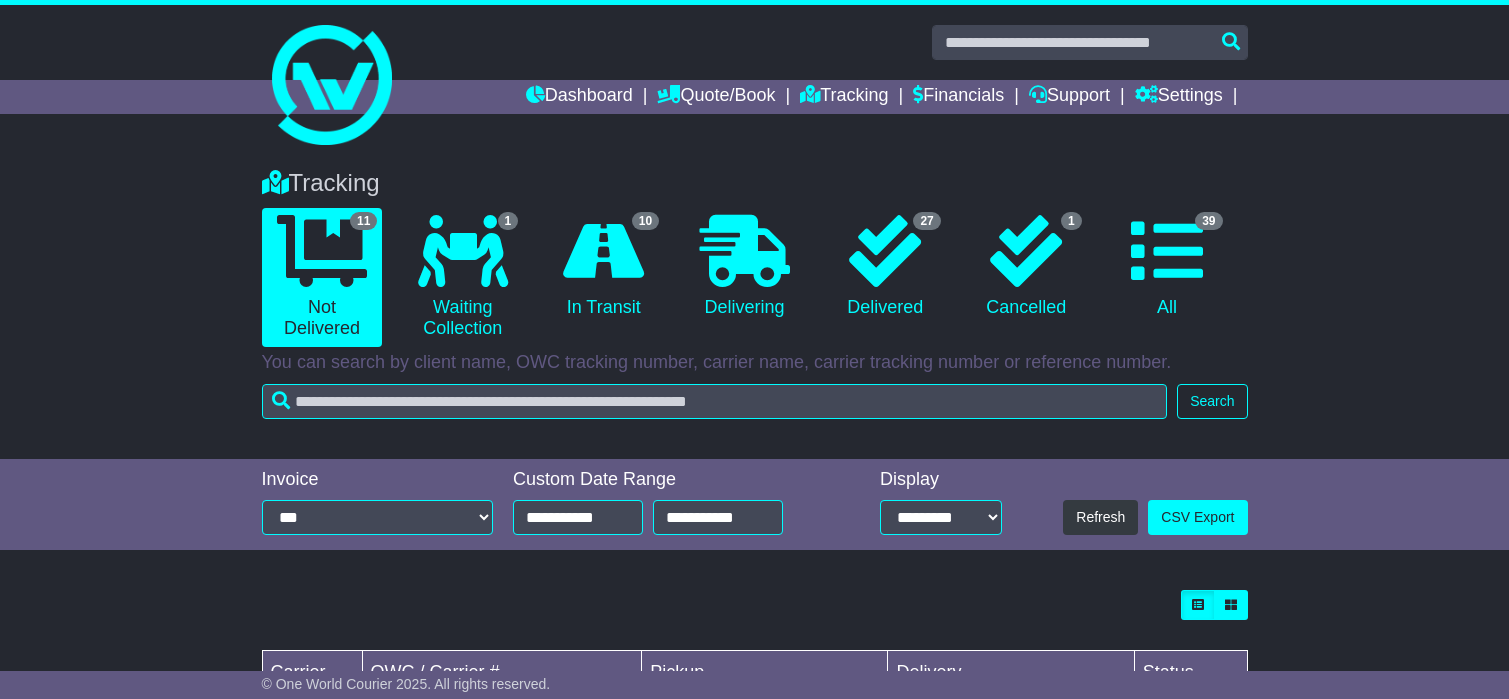 scroll, scrollTop: 0, scrollLeft: 0, axis: both 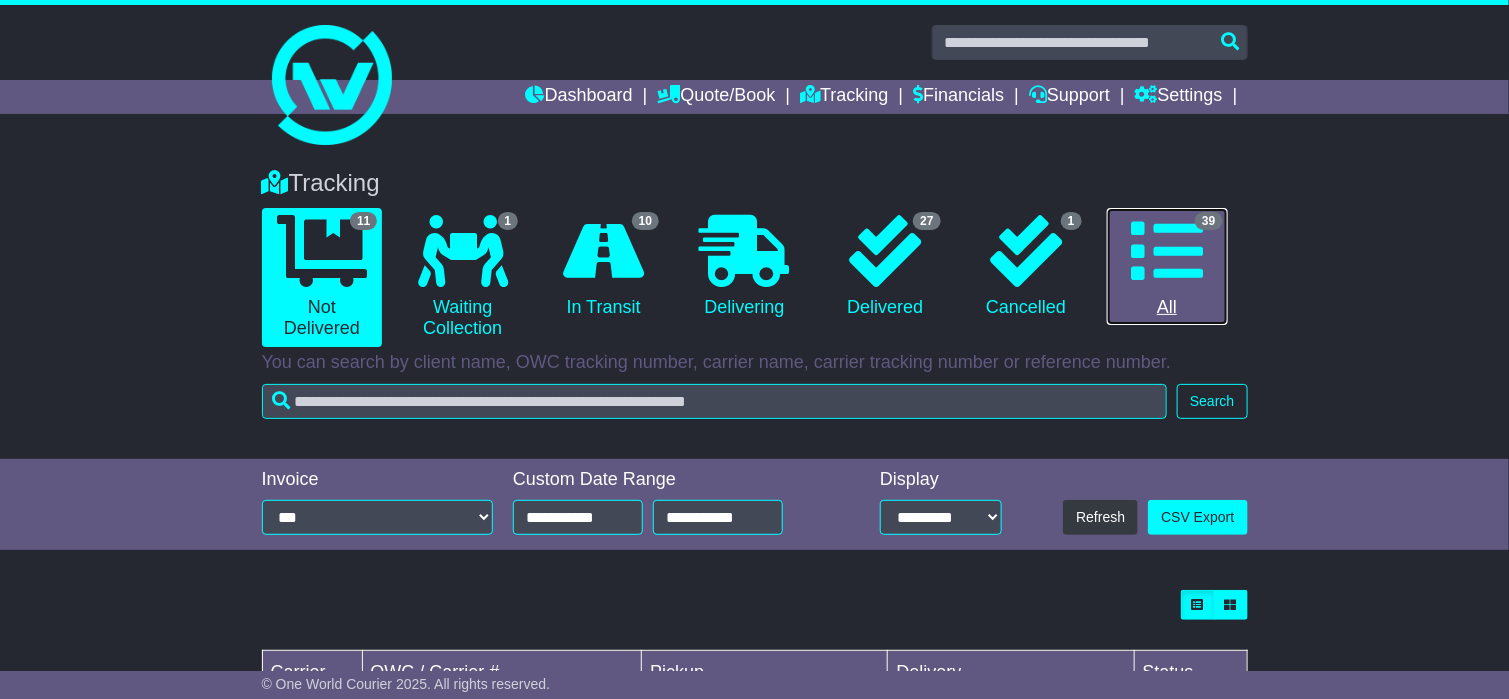 click at bounding box center (1167, 251) 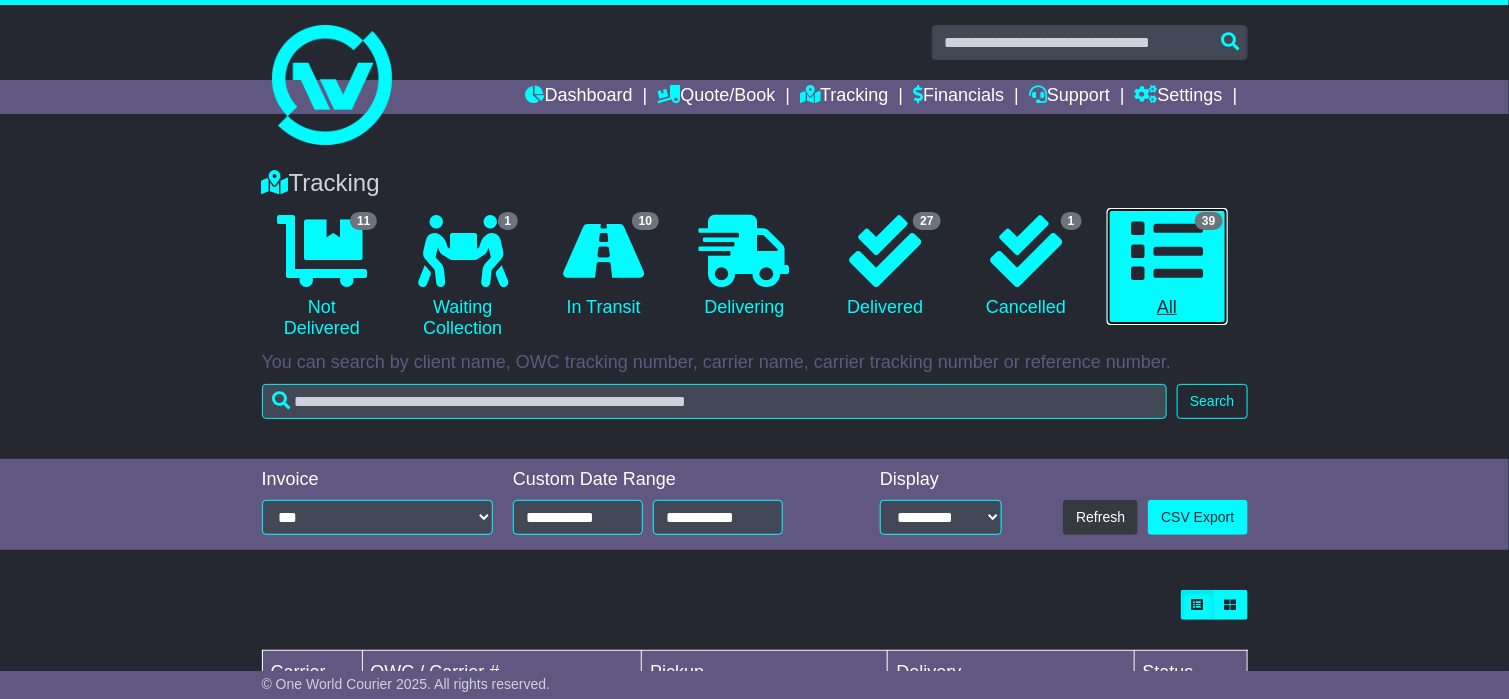 click at bounding box center (1167, 251) 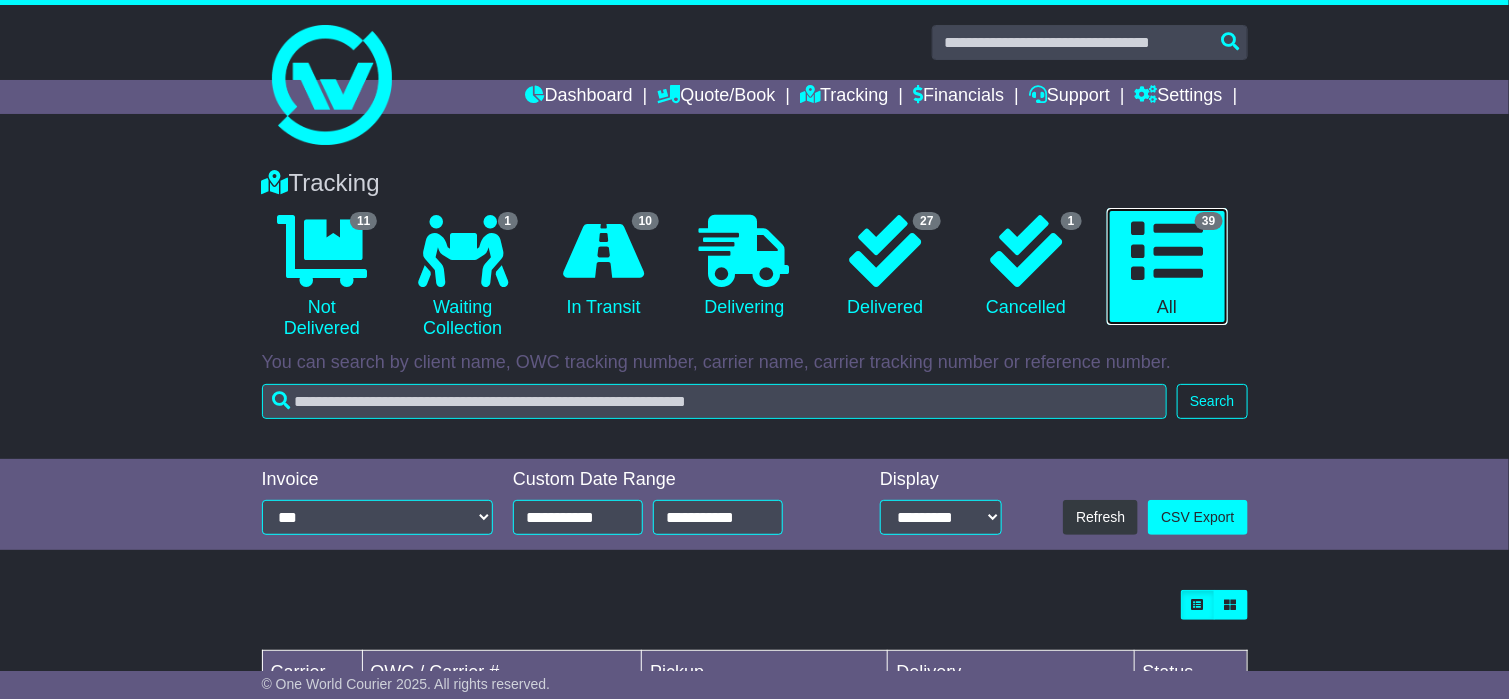 scroll, scrollTop: 300, scrollLeft: 0, axis: vertical 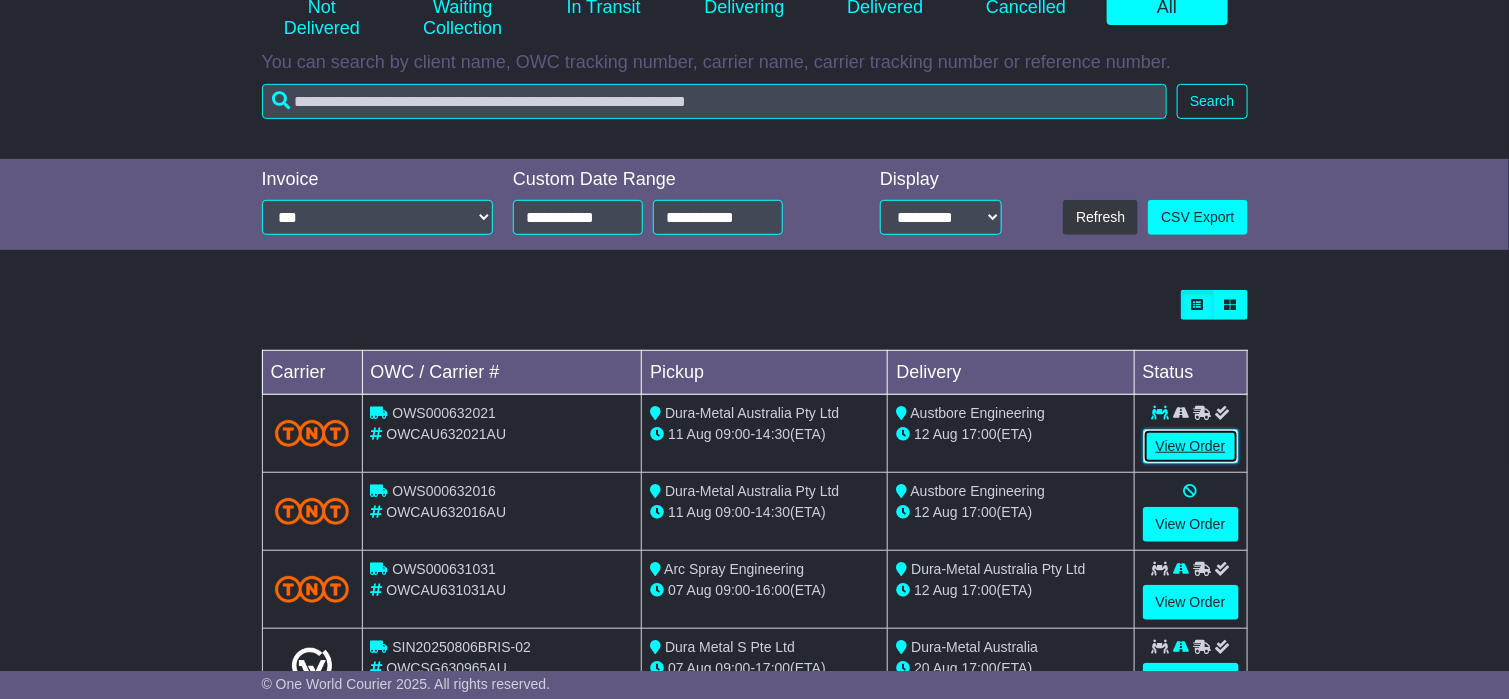 click on "View Order" at bounding box center [1191, 446] 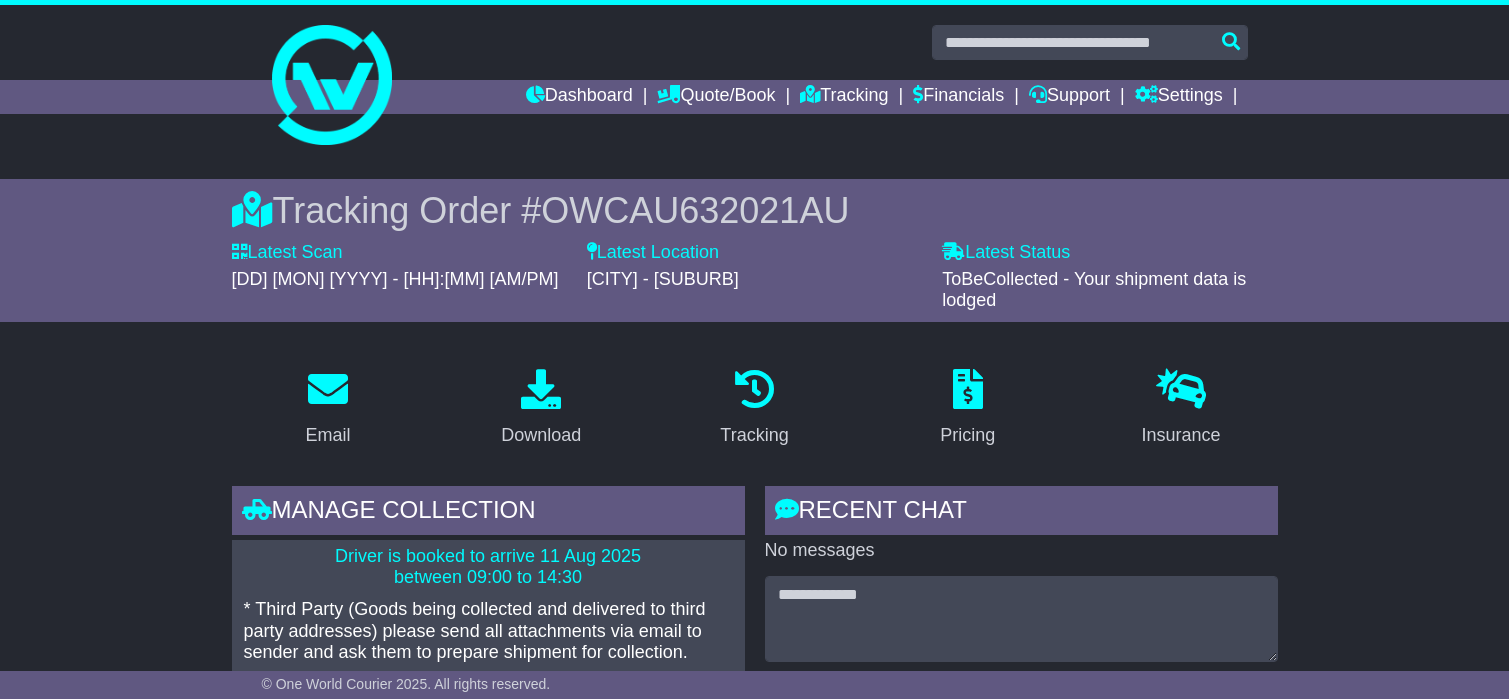 scroll, scrollTop: 0, scrollLeft: 0, axis: both 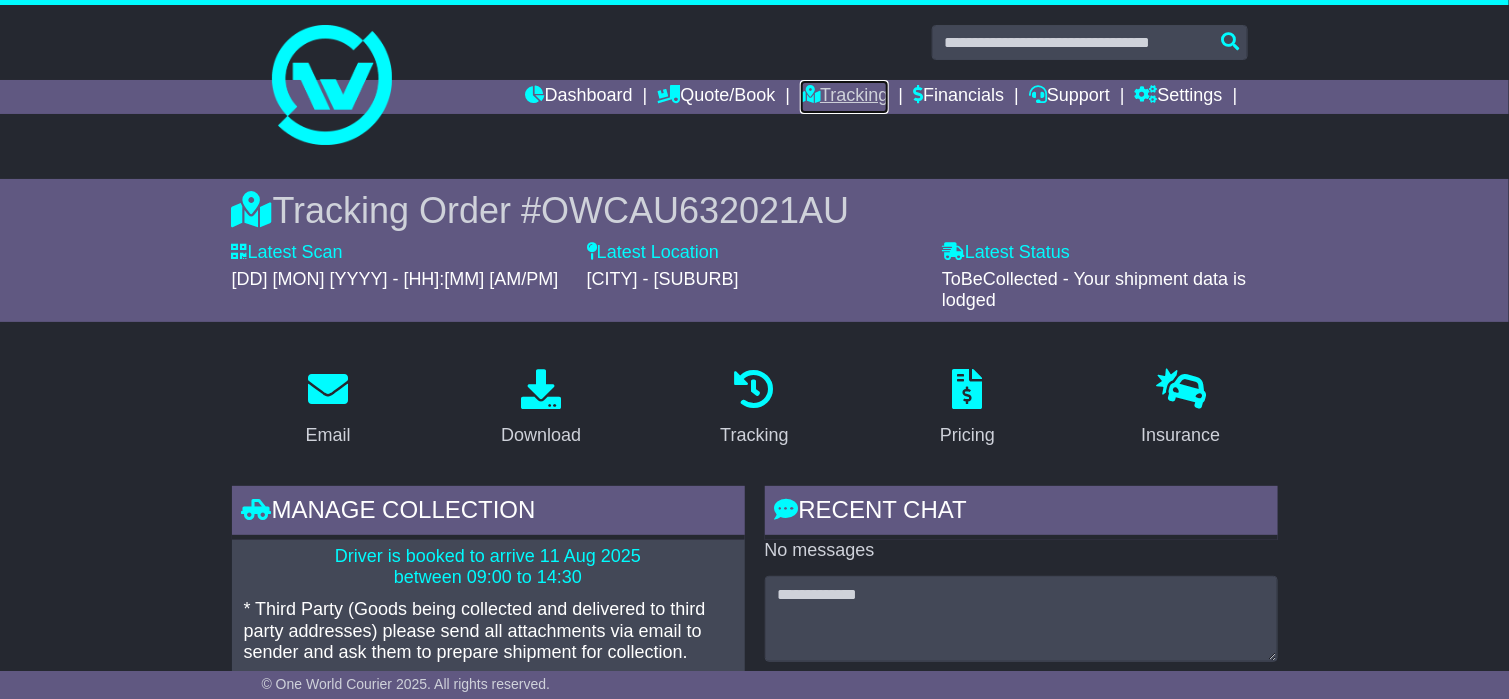 click on "Tracking" at bounding box center [844, 97] 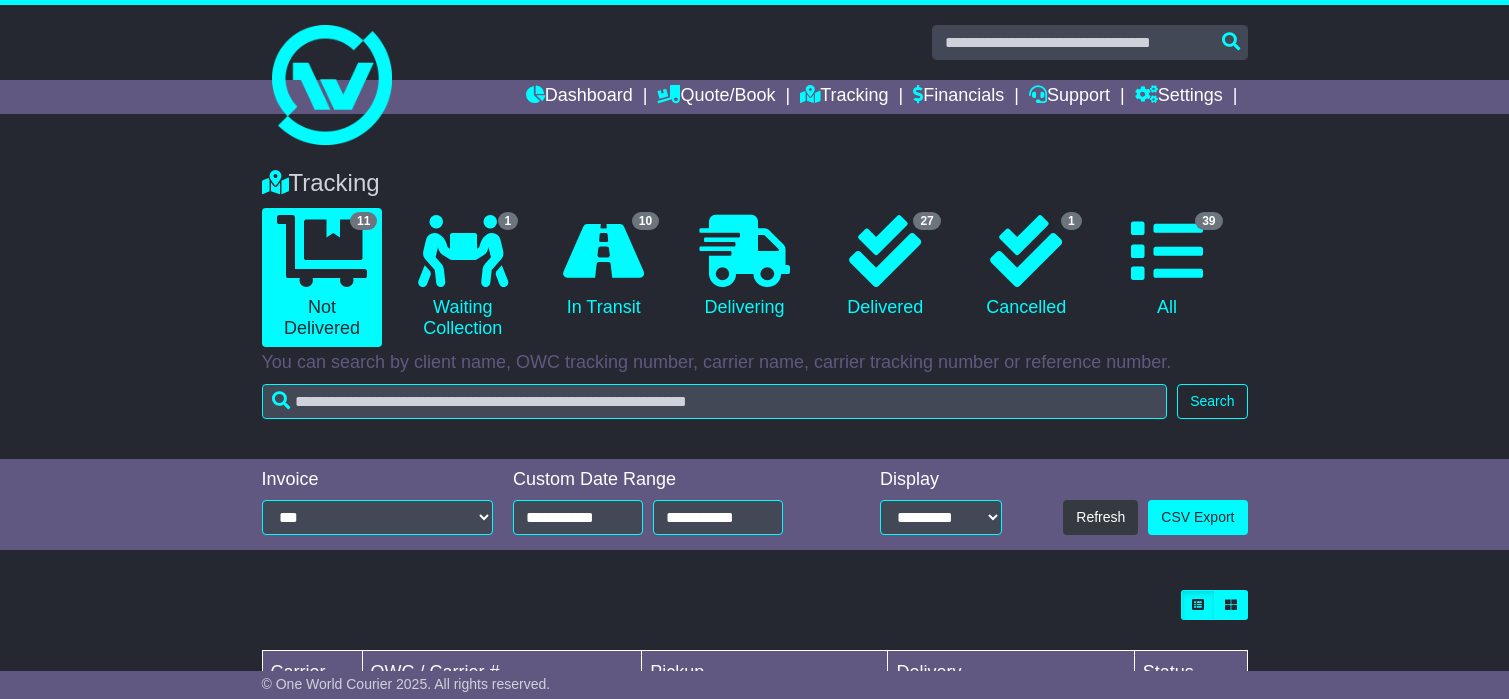 scroll, scrollTop: 0, scrollLeft: 0, axis: both 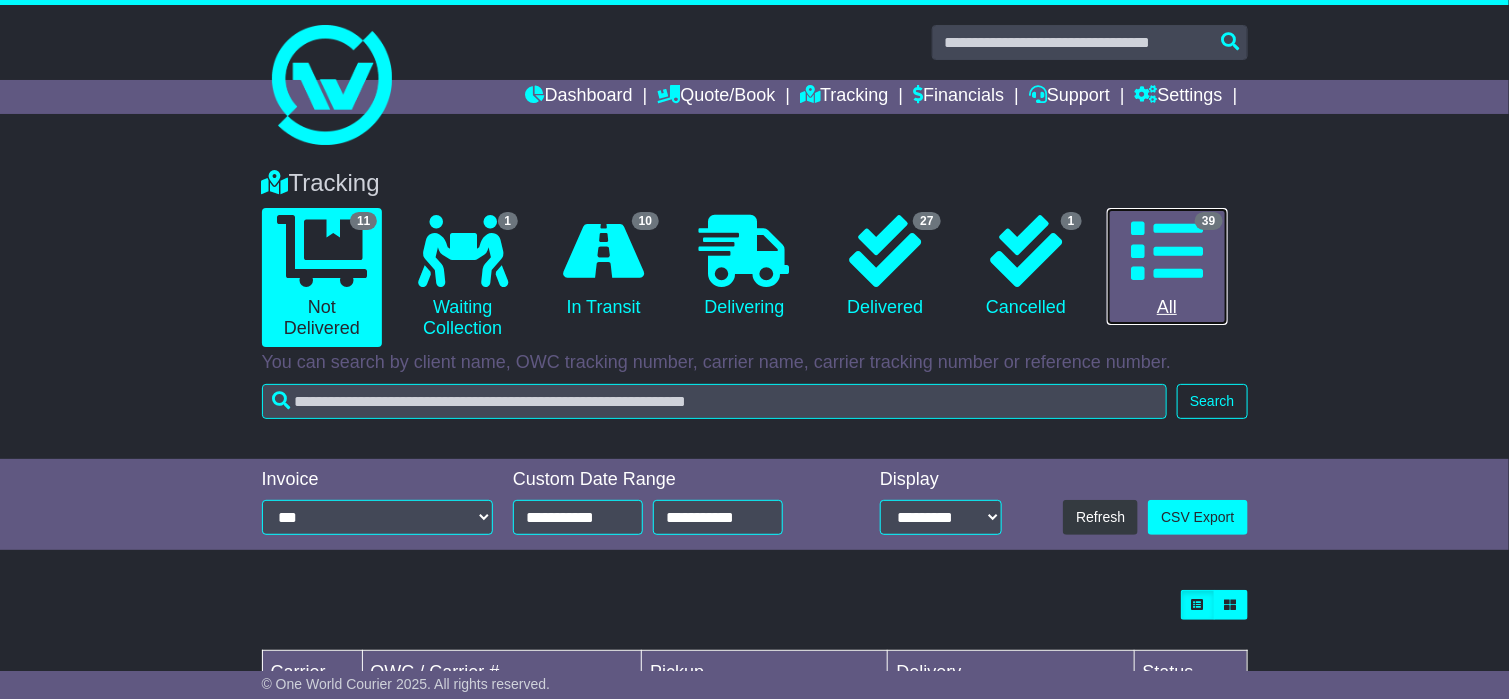 click at bounding box center (1167, 251) 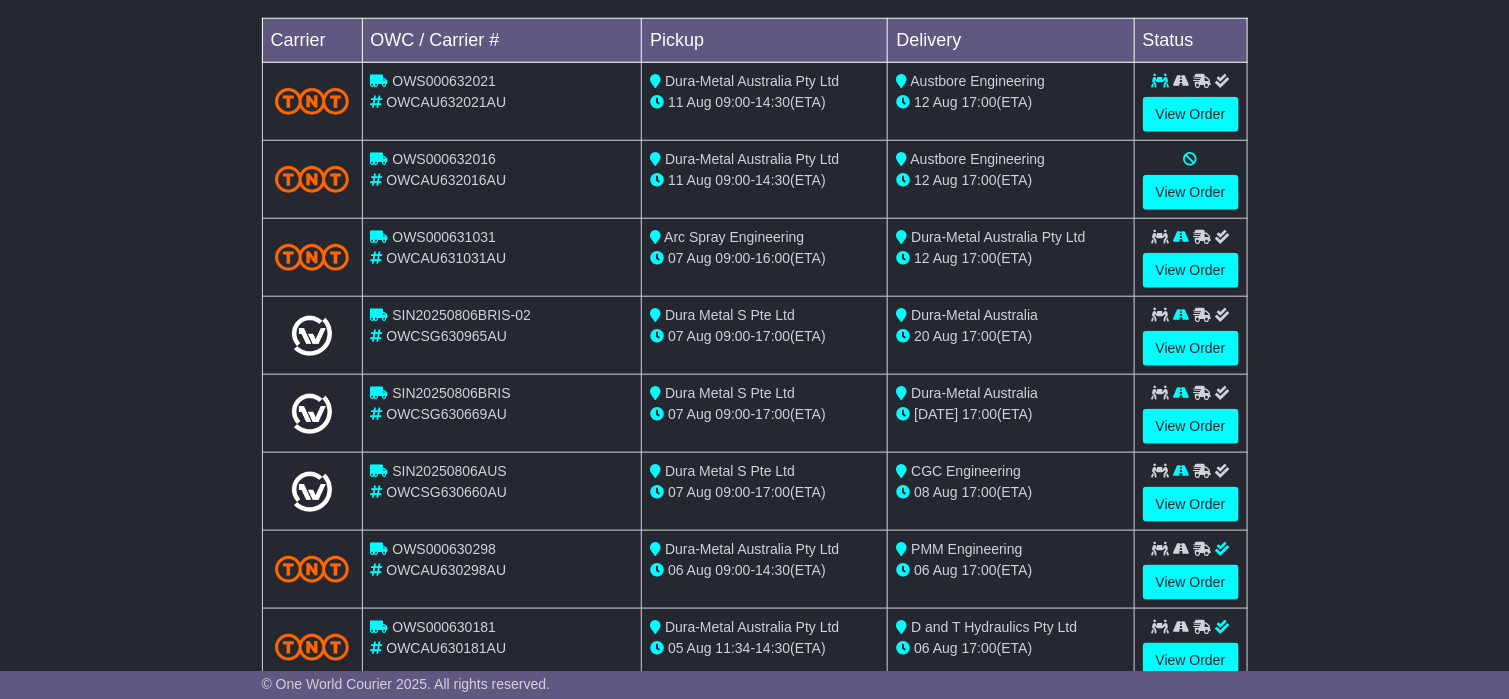 scroll, scrollTop: 772, scrollLeft: 0, axis: vertical 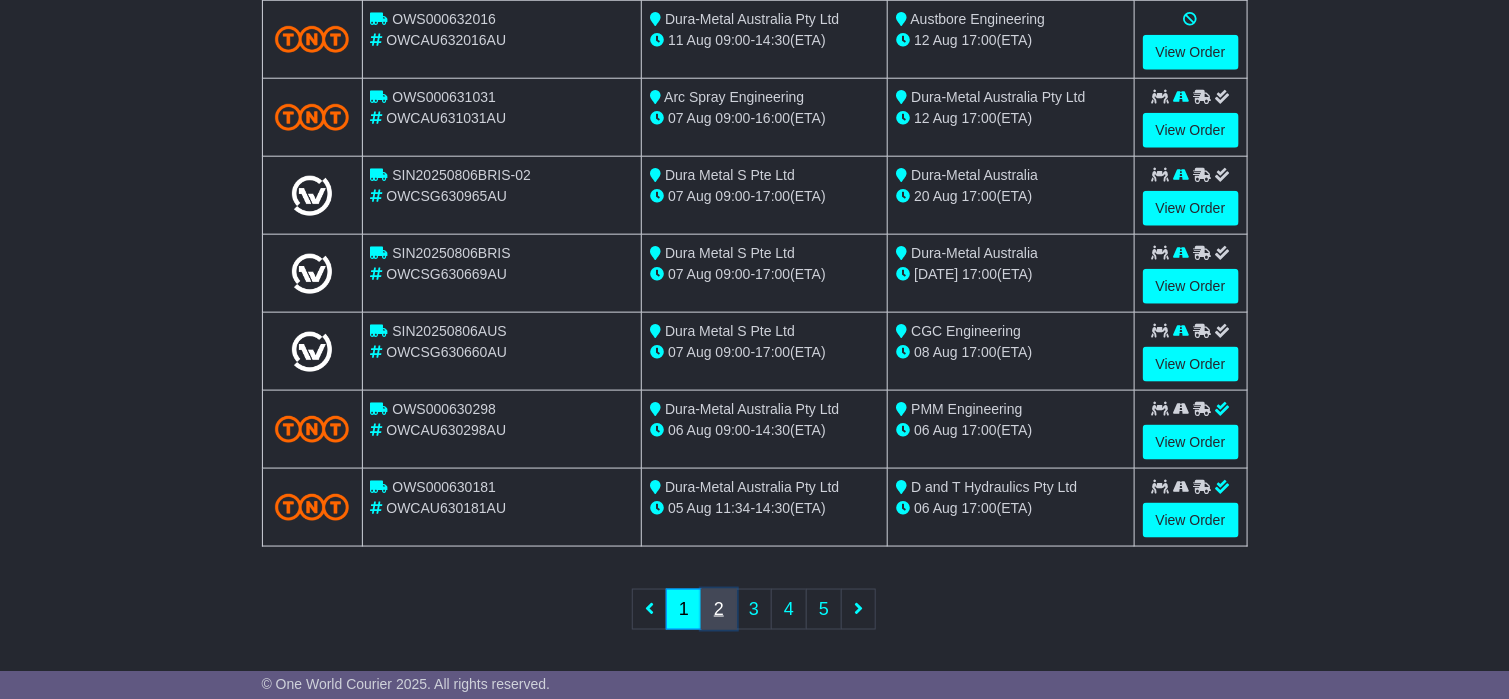 click on "2" at bounding box center [719, 609] 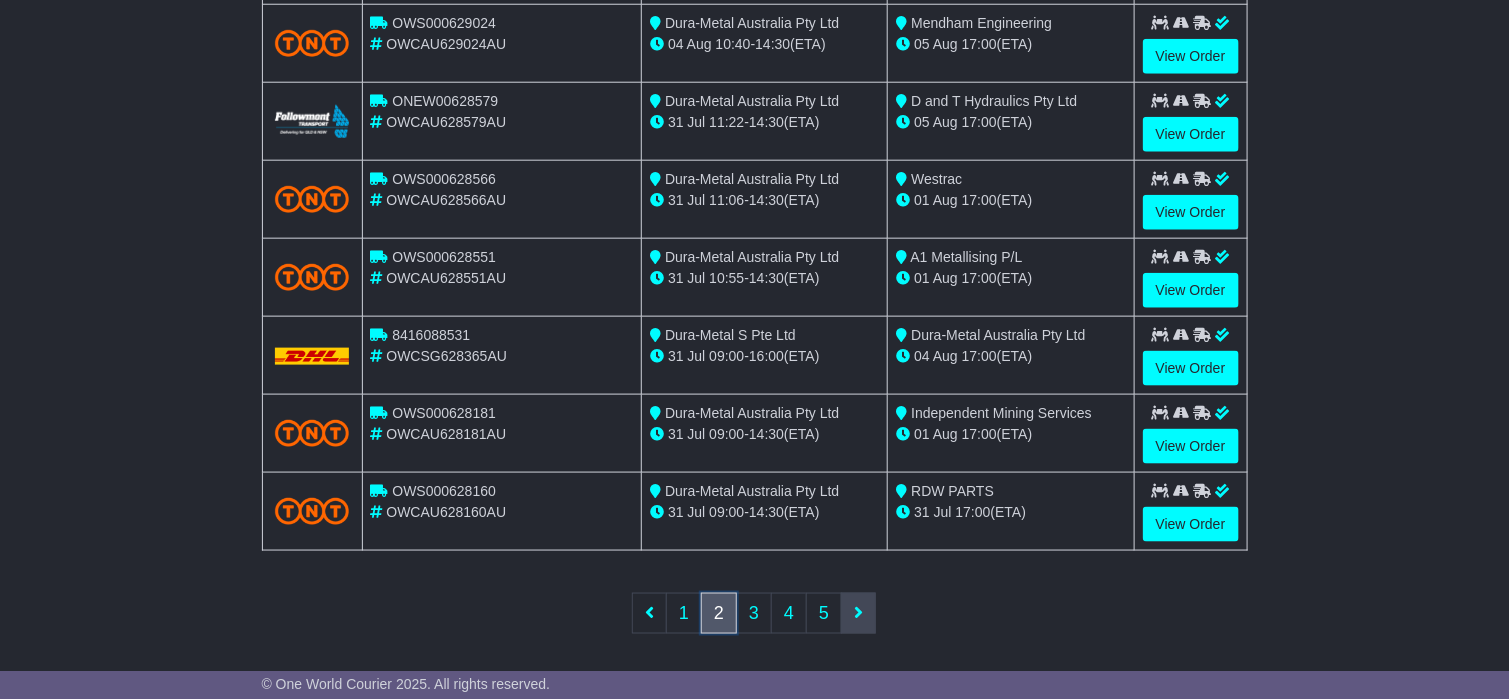 scroll, scrollTop: 772, scrollLeft: 0, axis: vertical 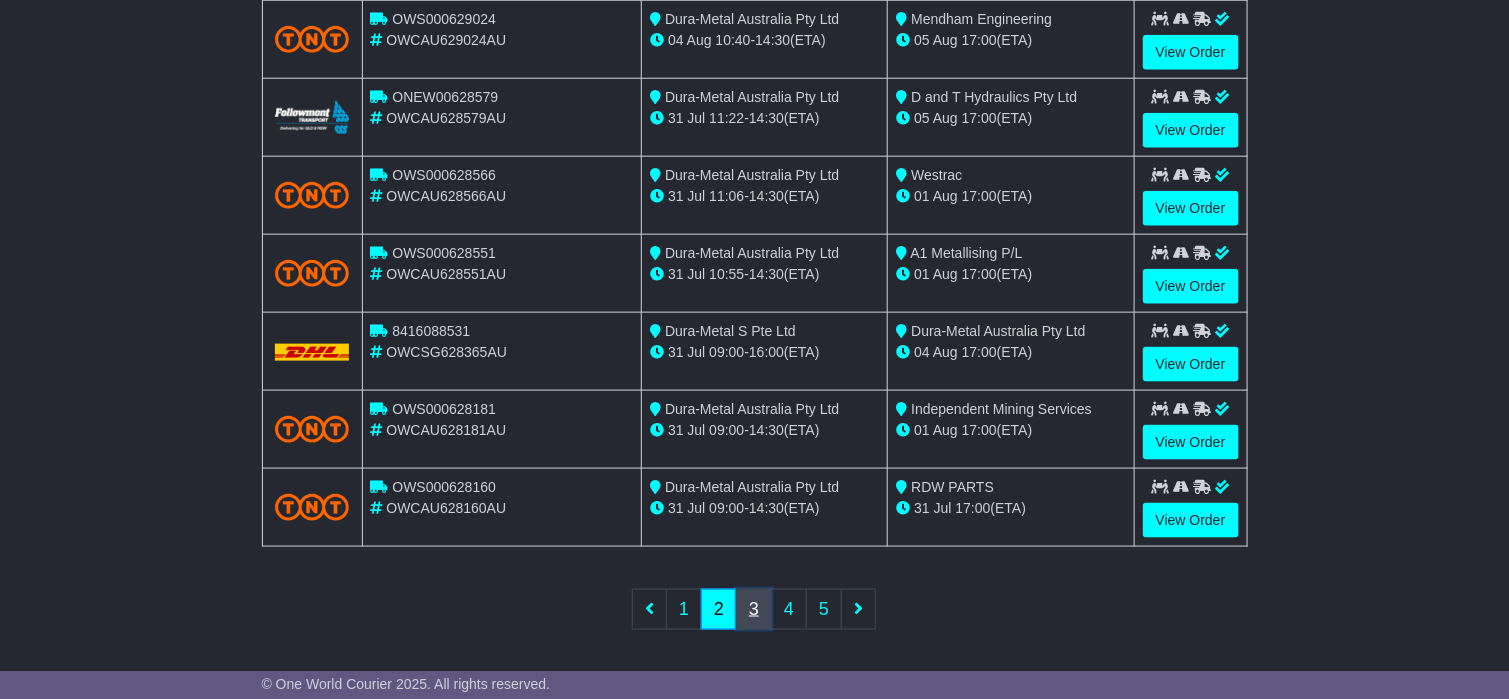 click on "3" at bounding box center (754, 609) 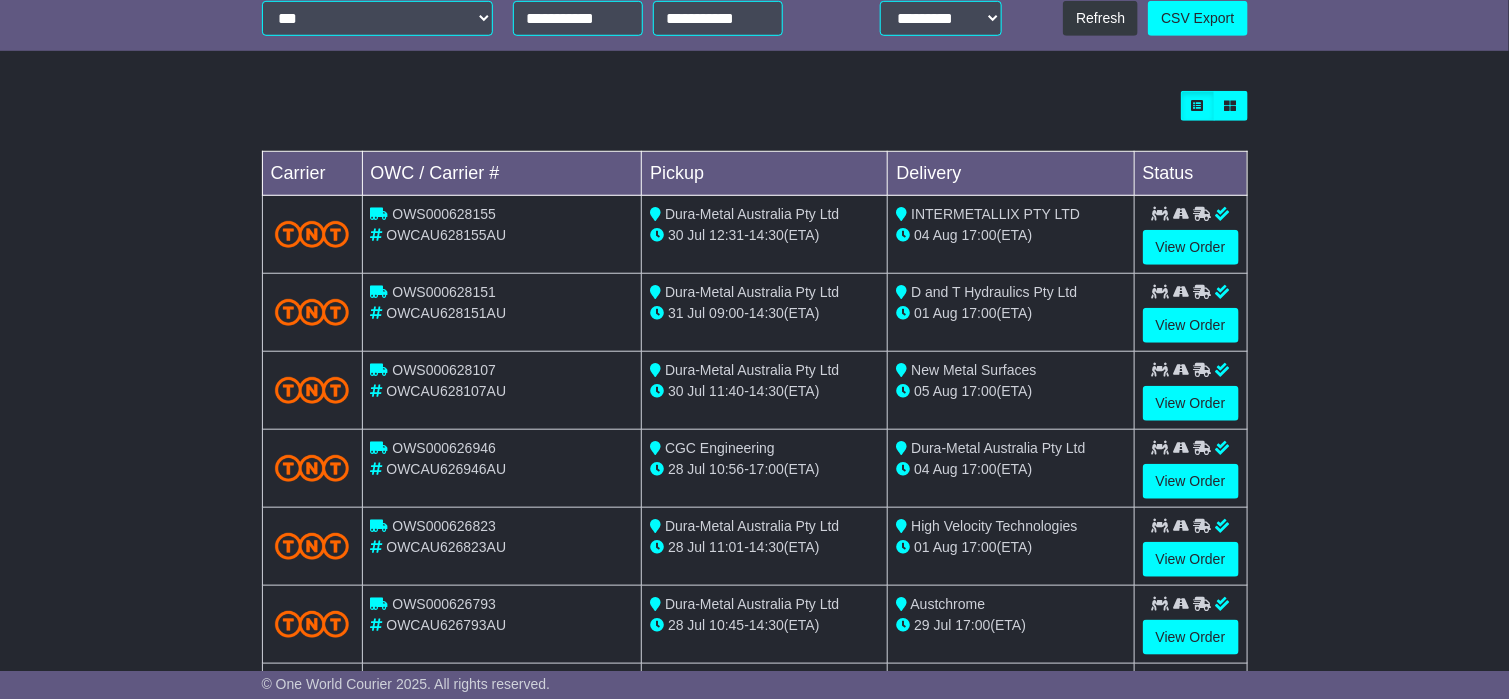 scroll, scrollTop: 472, scrollLeft: 0, axis: vertical 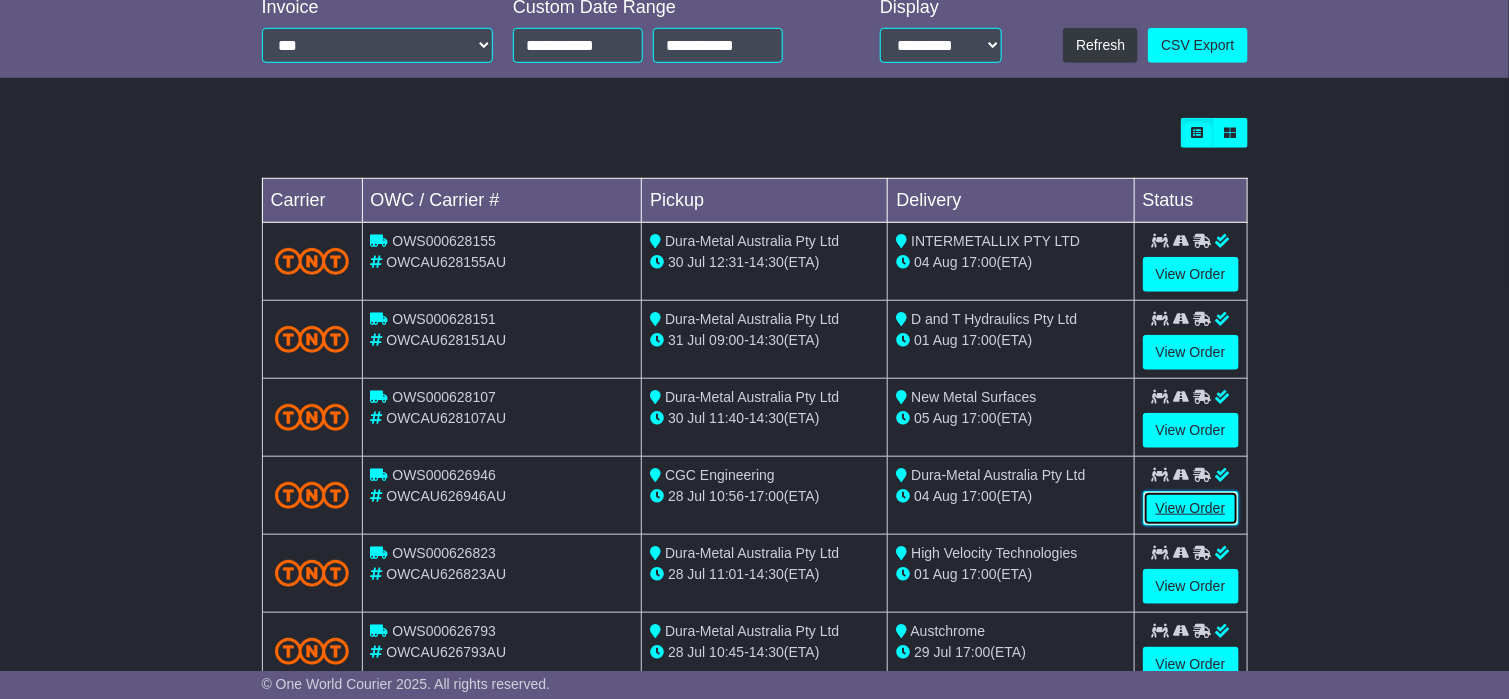 click on "View Order" at bounding box center (1191, 508) 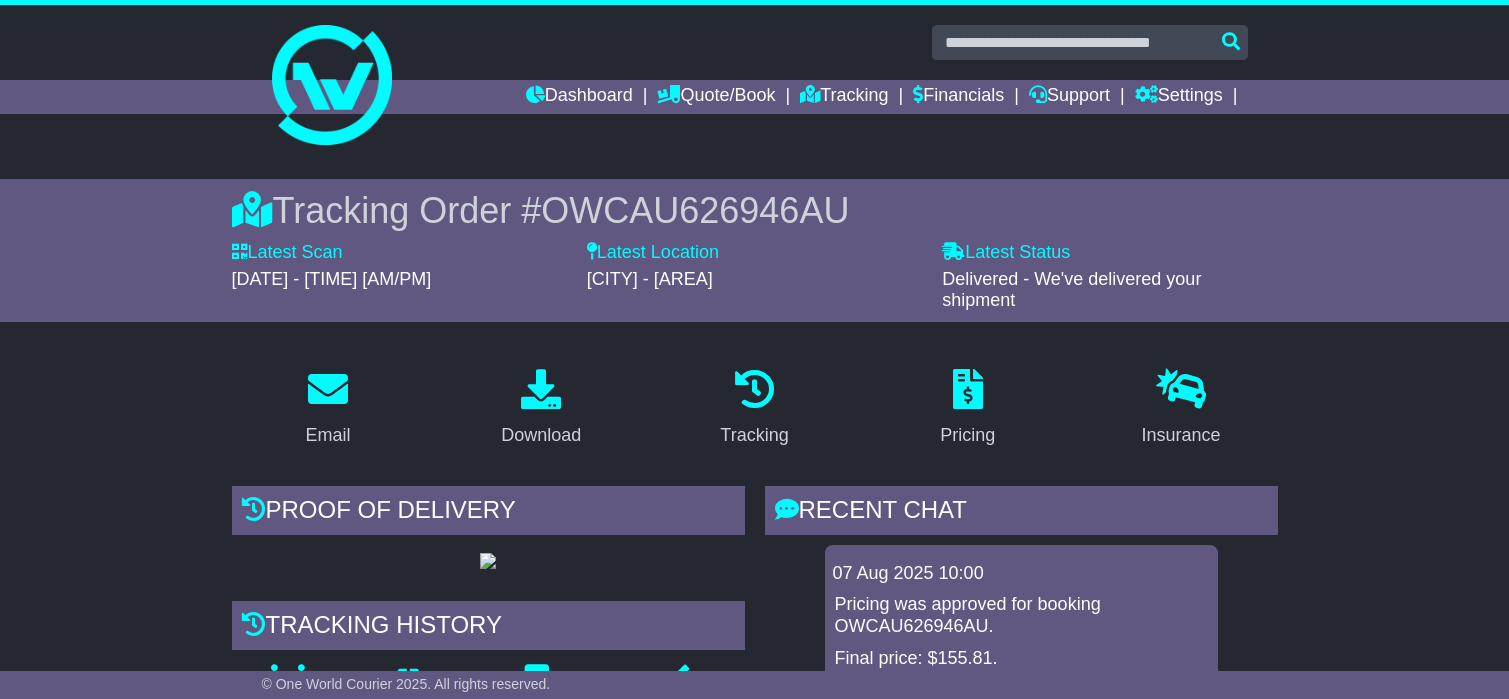 scroll, scrollTop: 0, scrollLeft: 0, axis: both 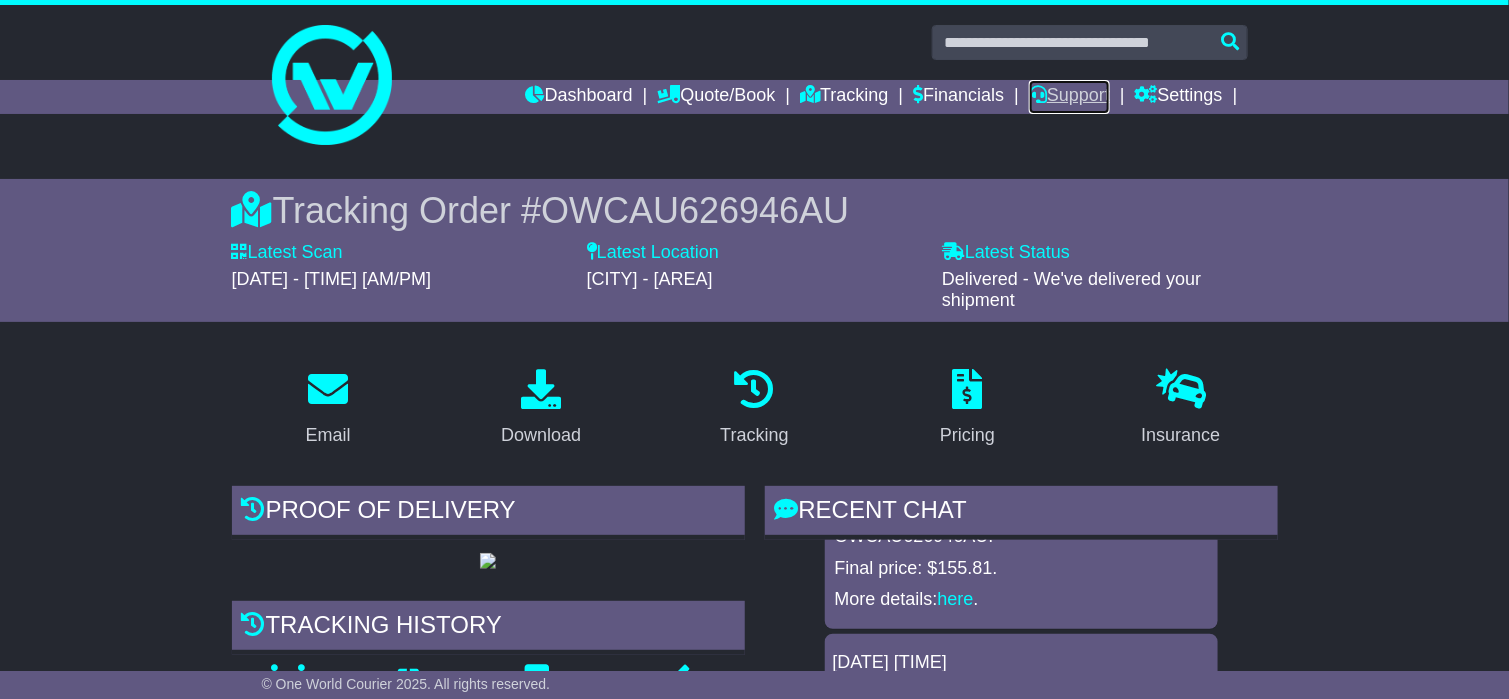 click on "Support" at bounding box center (1069, 97) 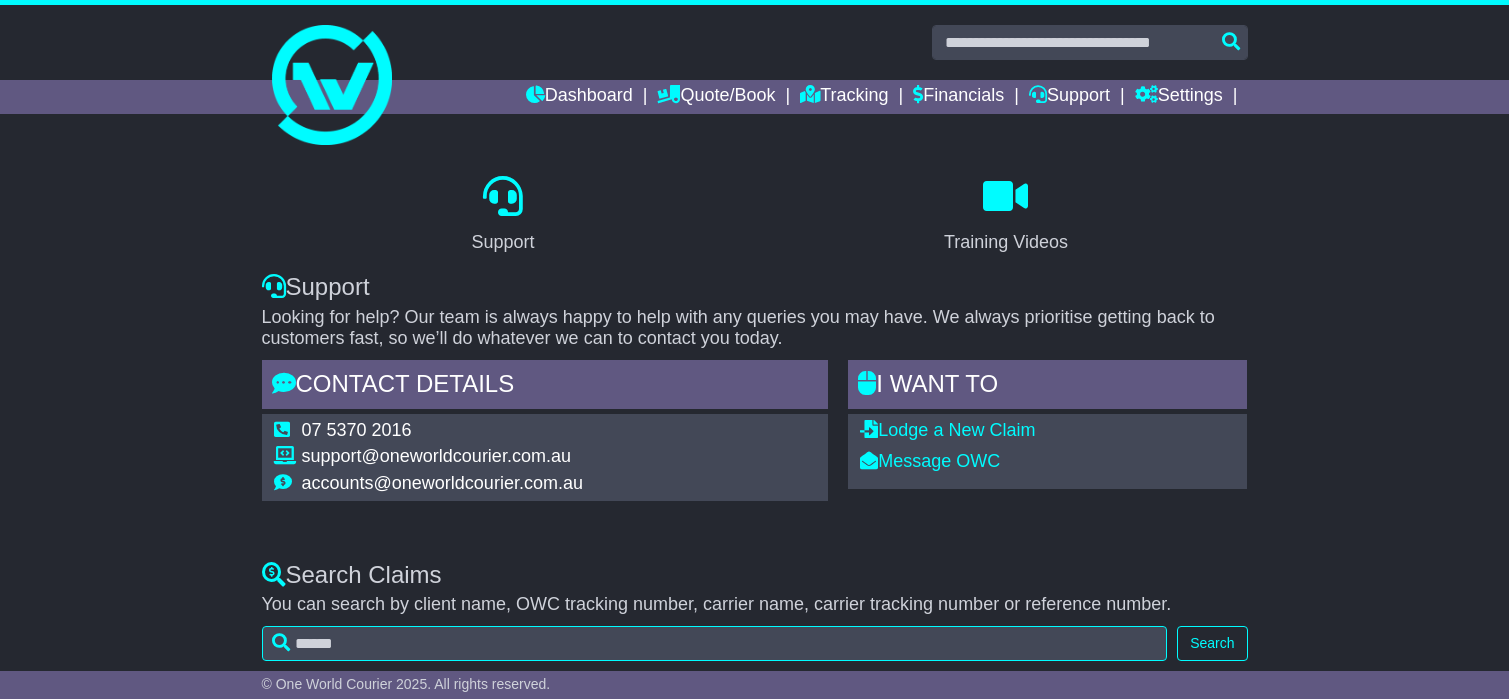 scroll, scrollTop: 0, scrollLeft: 0, axis: both 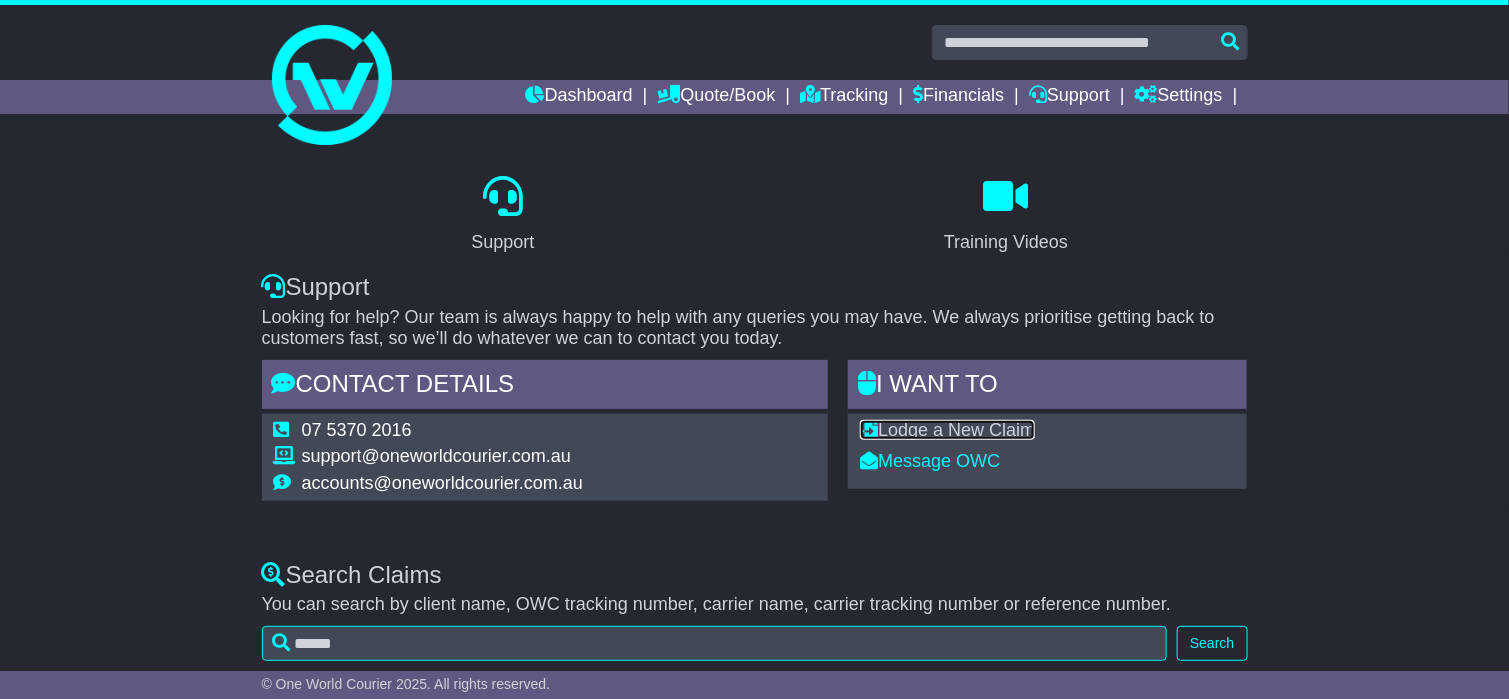 click on "Lodge a New Claim" at bounding box center (947, 430) 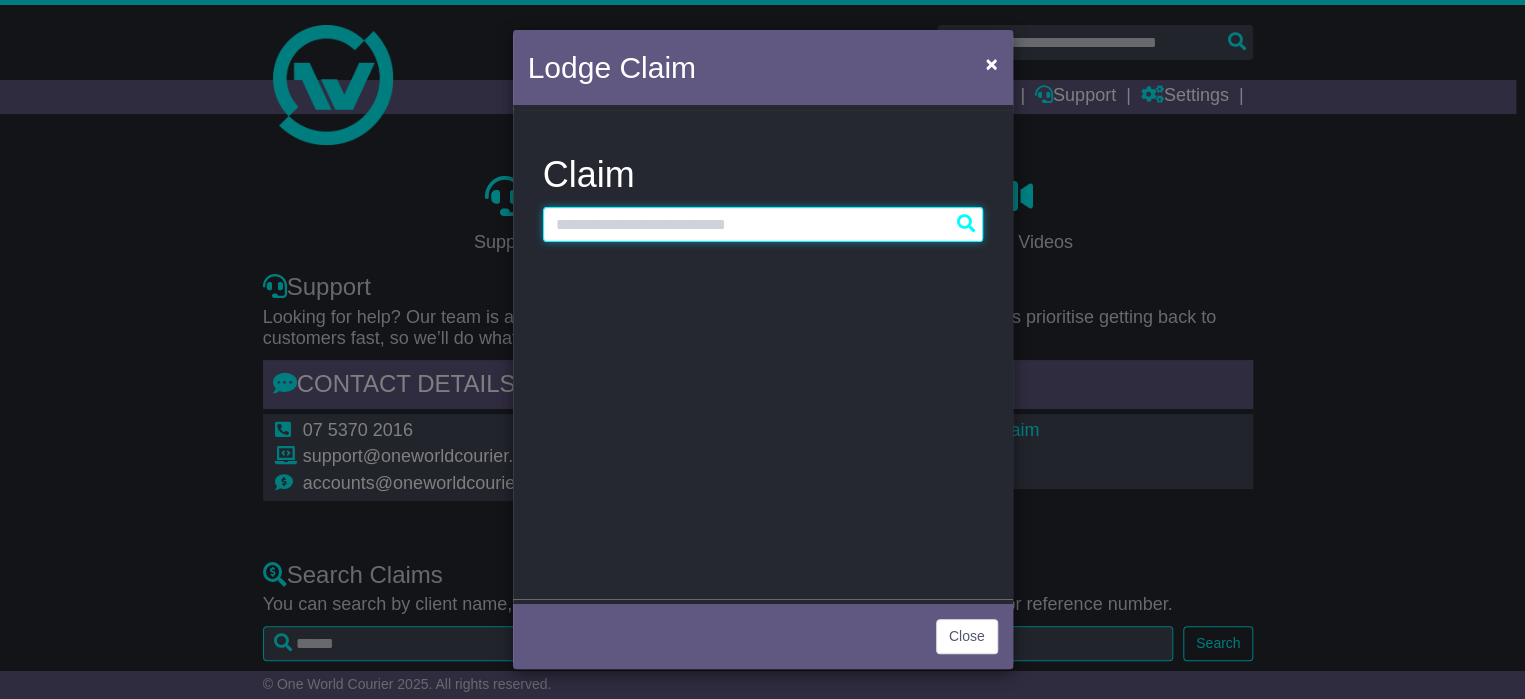 click at bounding box center (763, 224) 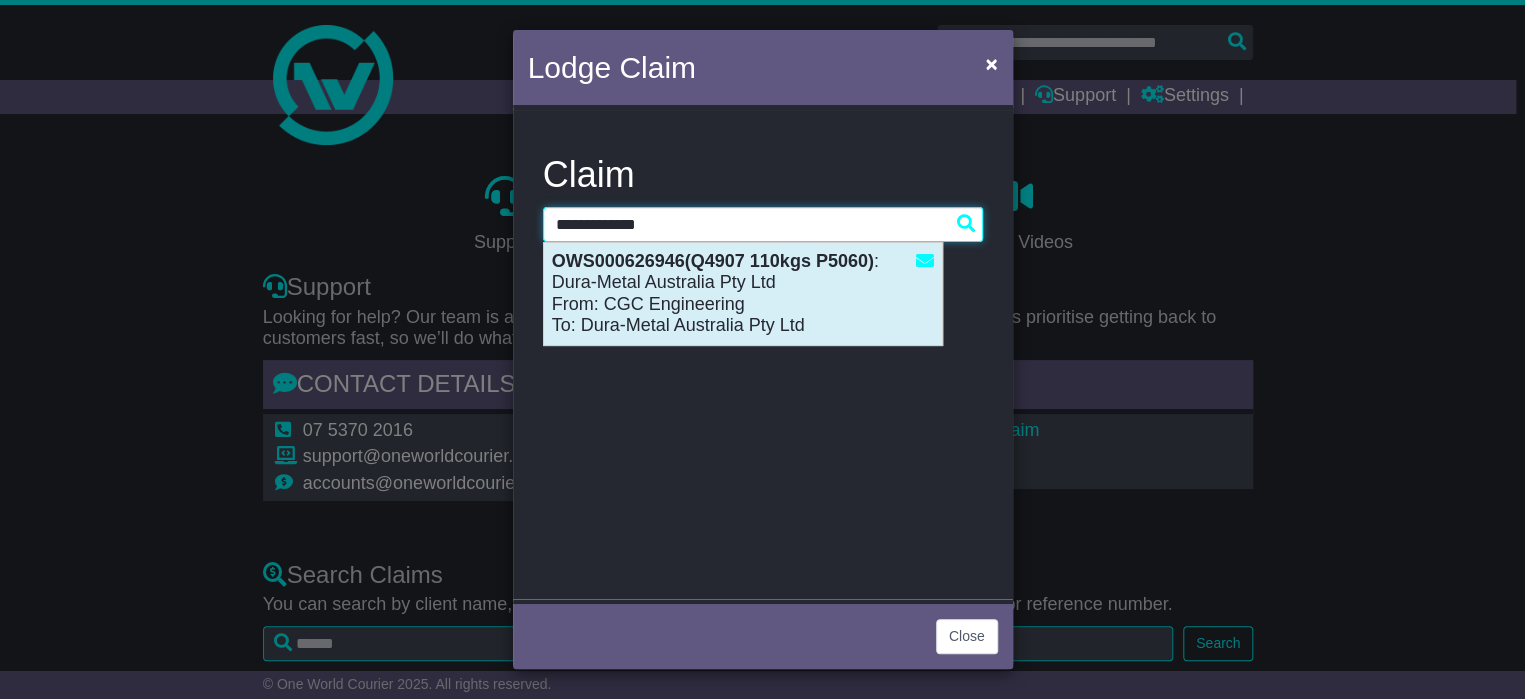 click on "OWS000626946(Q4907 110kgs P5060) : Dura-Metal Australia Pty Ltd From: CGC Engineering To: Dura-Metal Australia Pty Ltd" at bounding box center (743, 294) 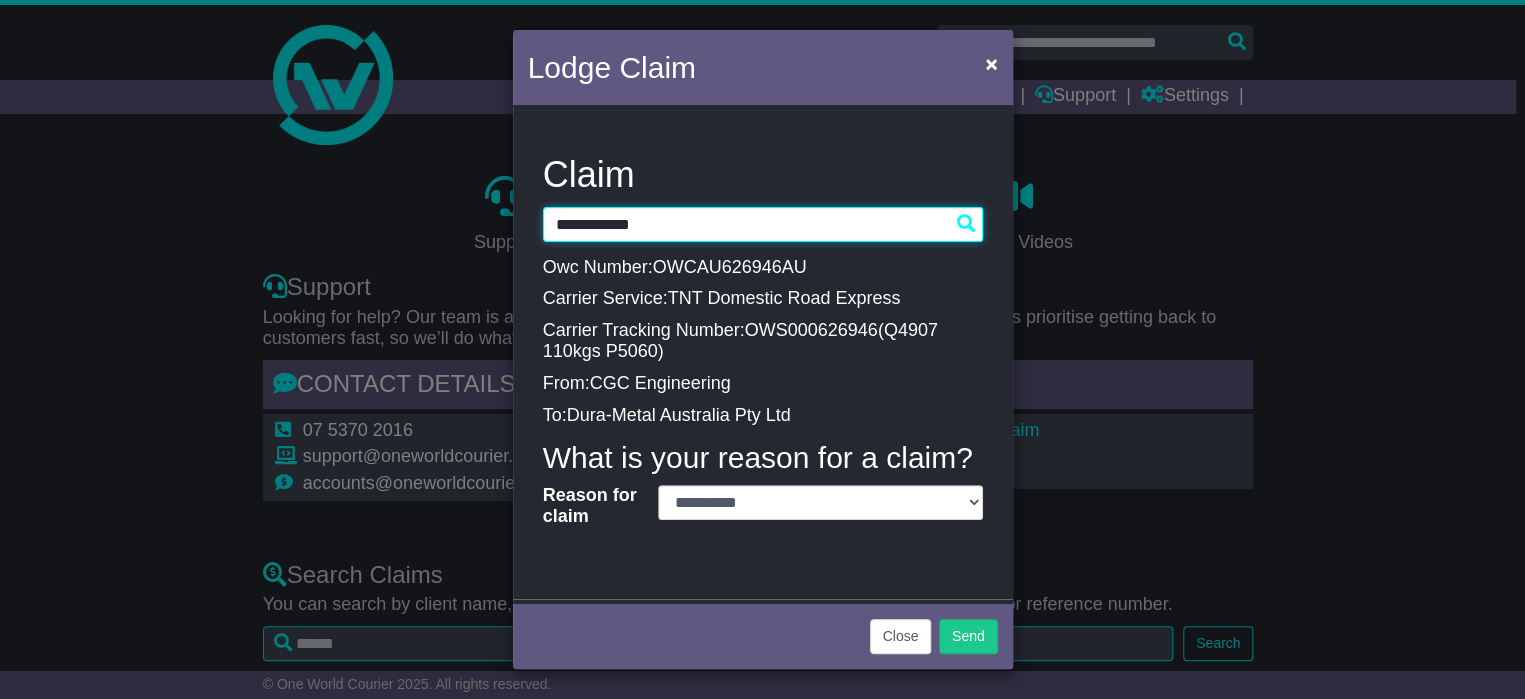 type on "**********" 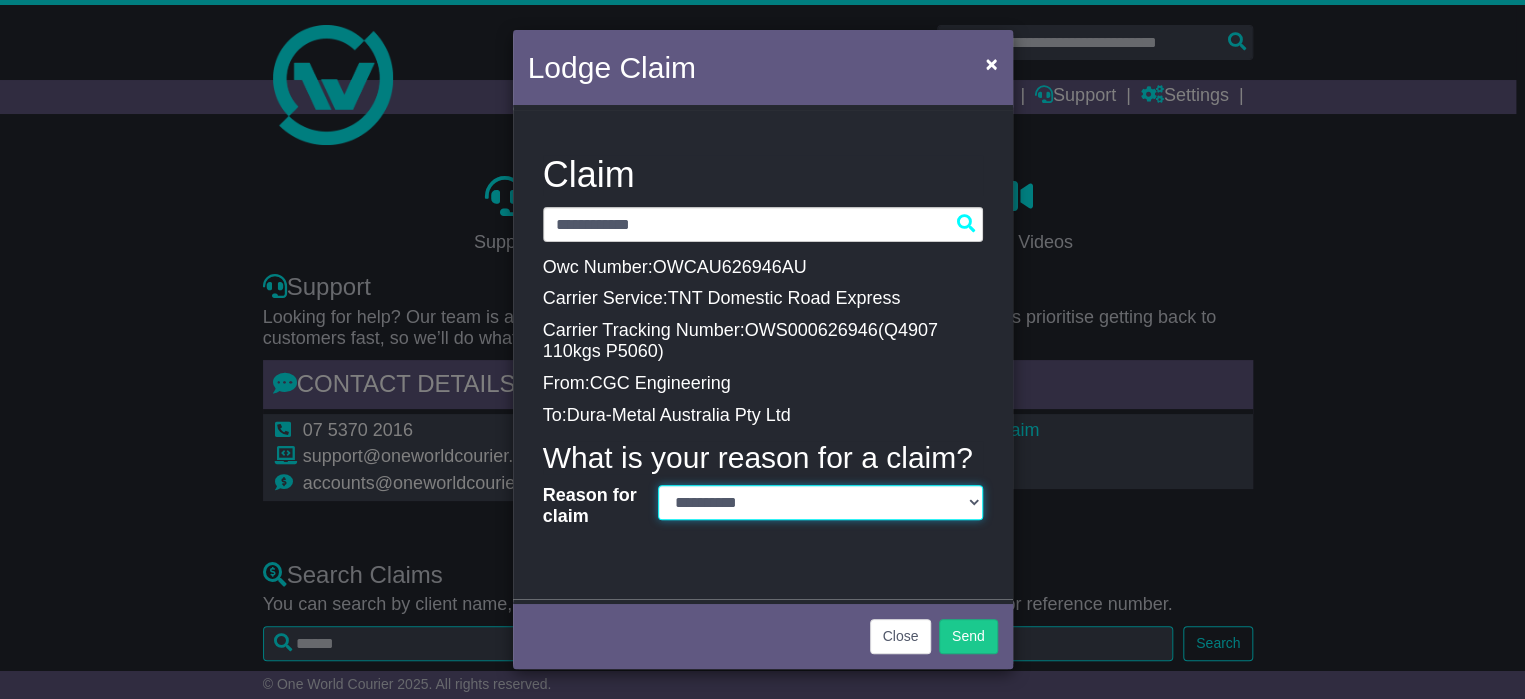click on "**********" at bounding box center [820, 502] 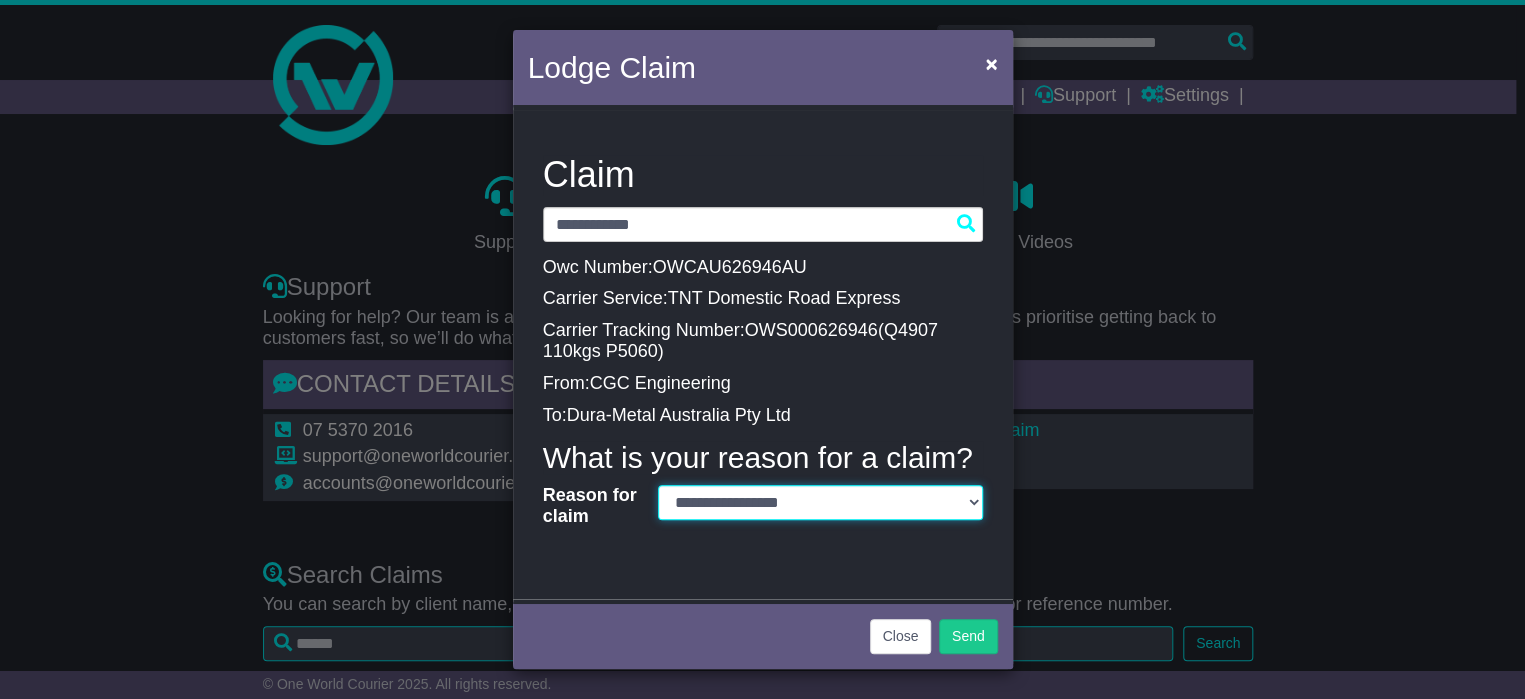 click on "**********" at bounding box center [820, 502] 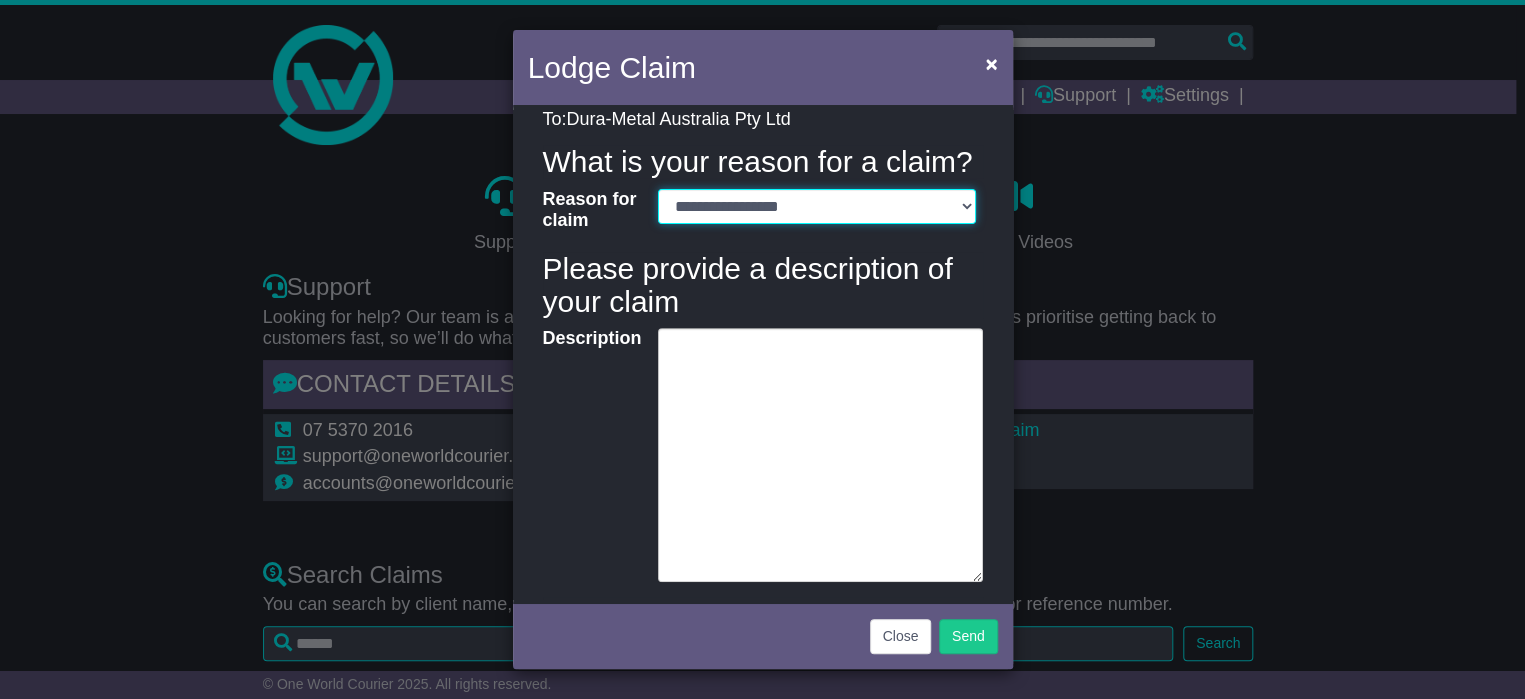 scroll, scrollTop: 300, scrollLeft: 0, axis: vertical 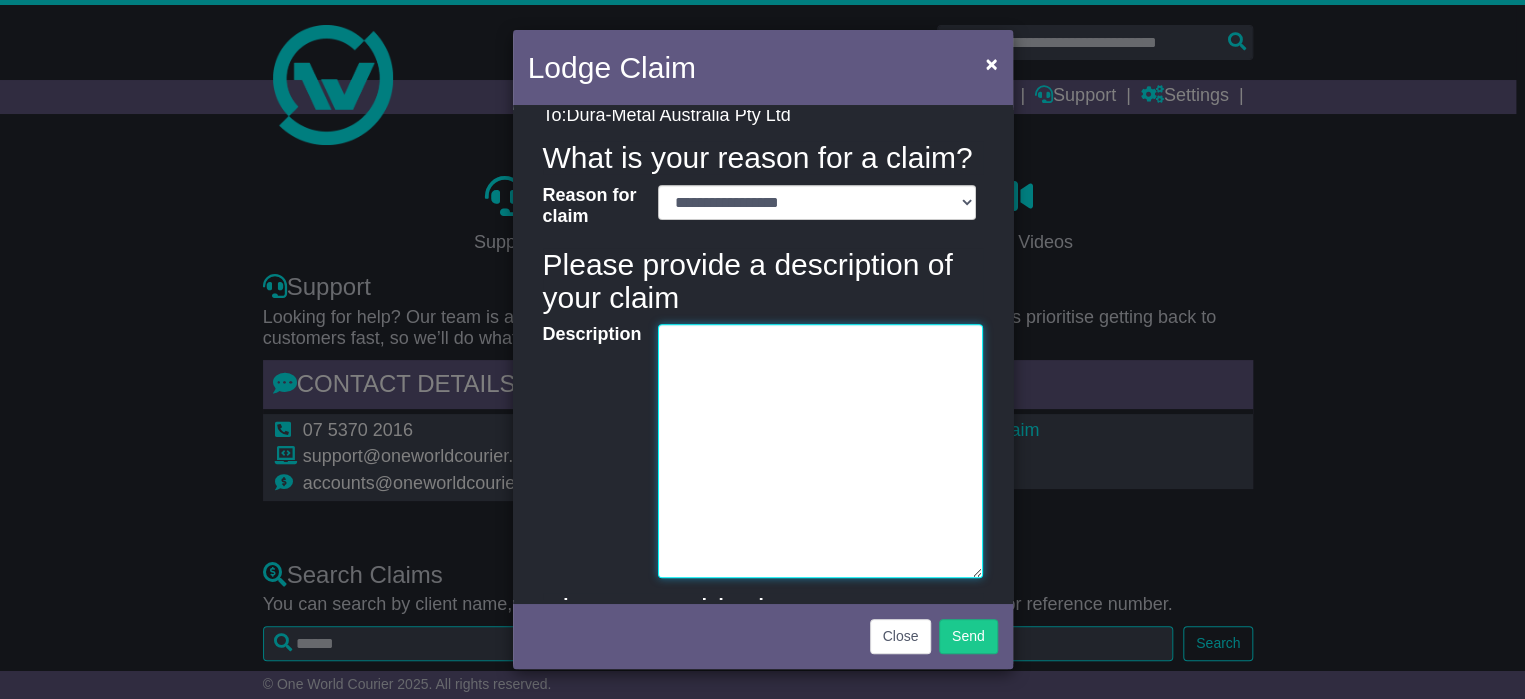 click on "Description" at bounding box center (820, 451) 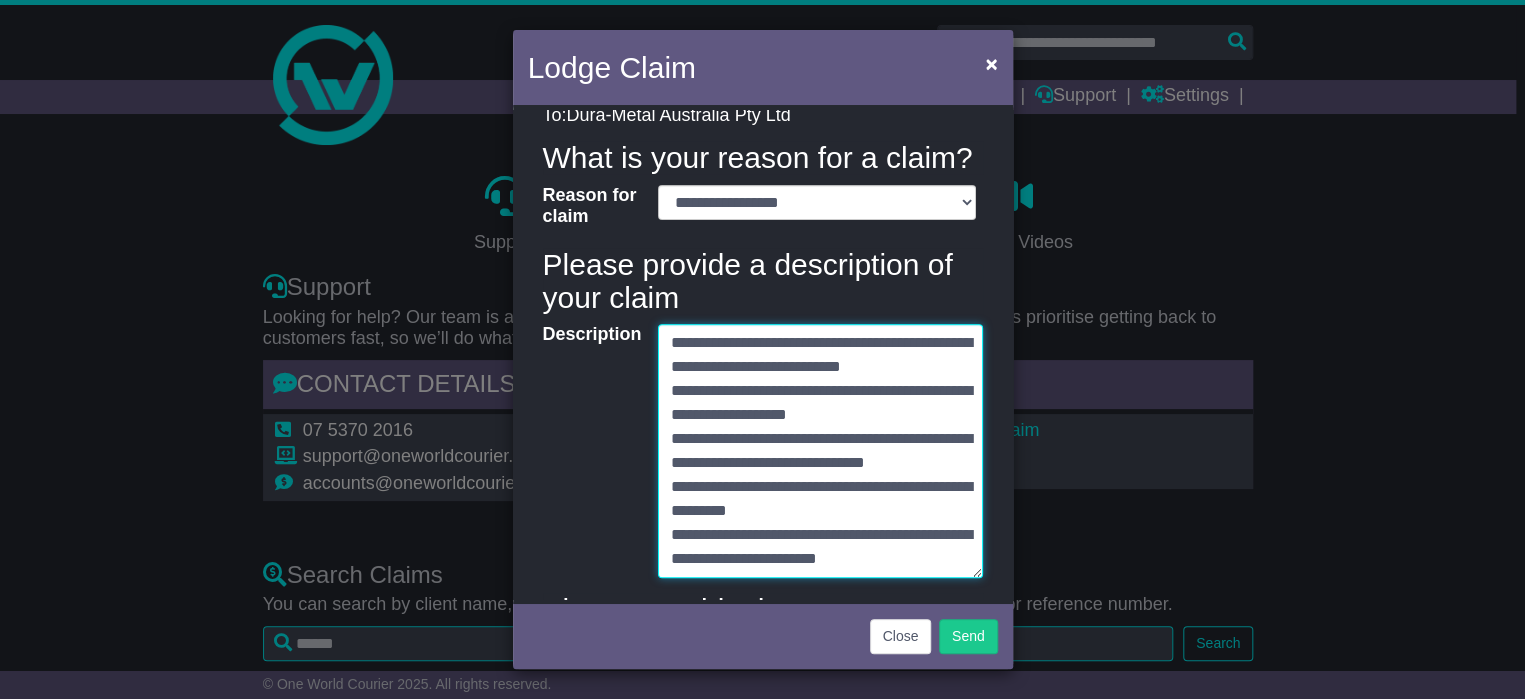 scroll, scrollTop: 15, scrollLeft: 0, axis: vertical 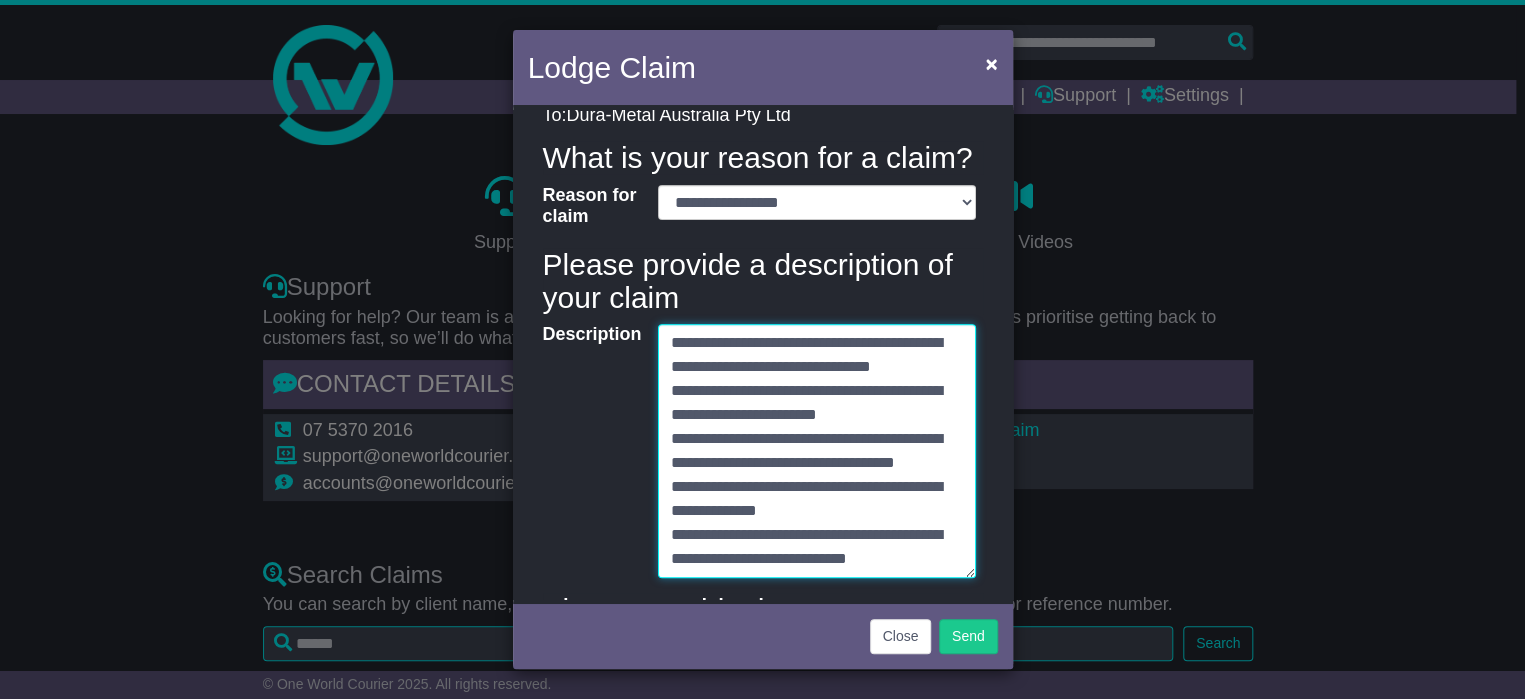 click on "**********" at bounding box center [817, 451] 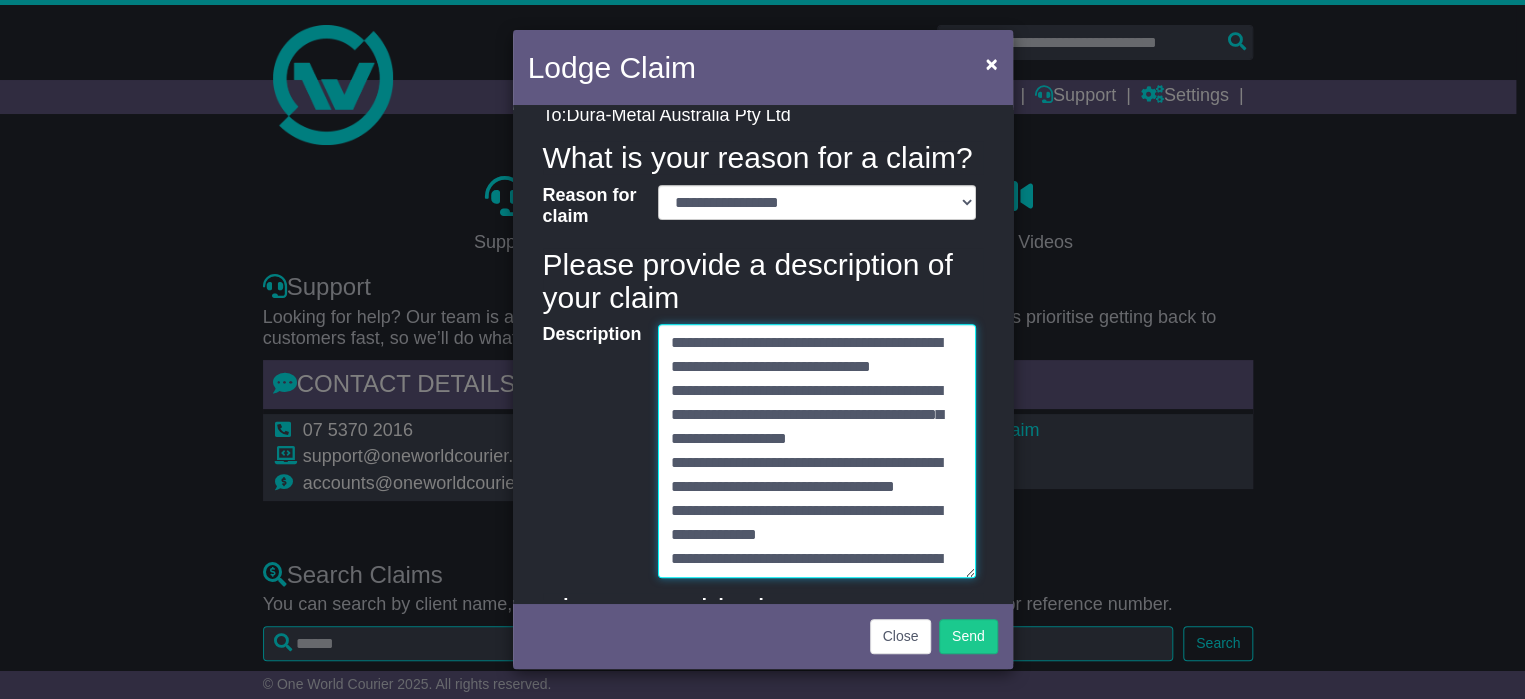 click on "**********" at bounding box center (817, 451) 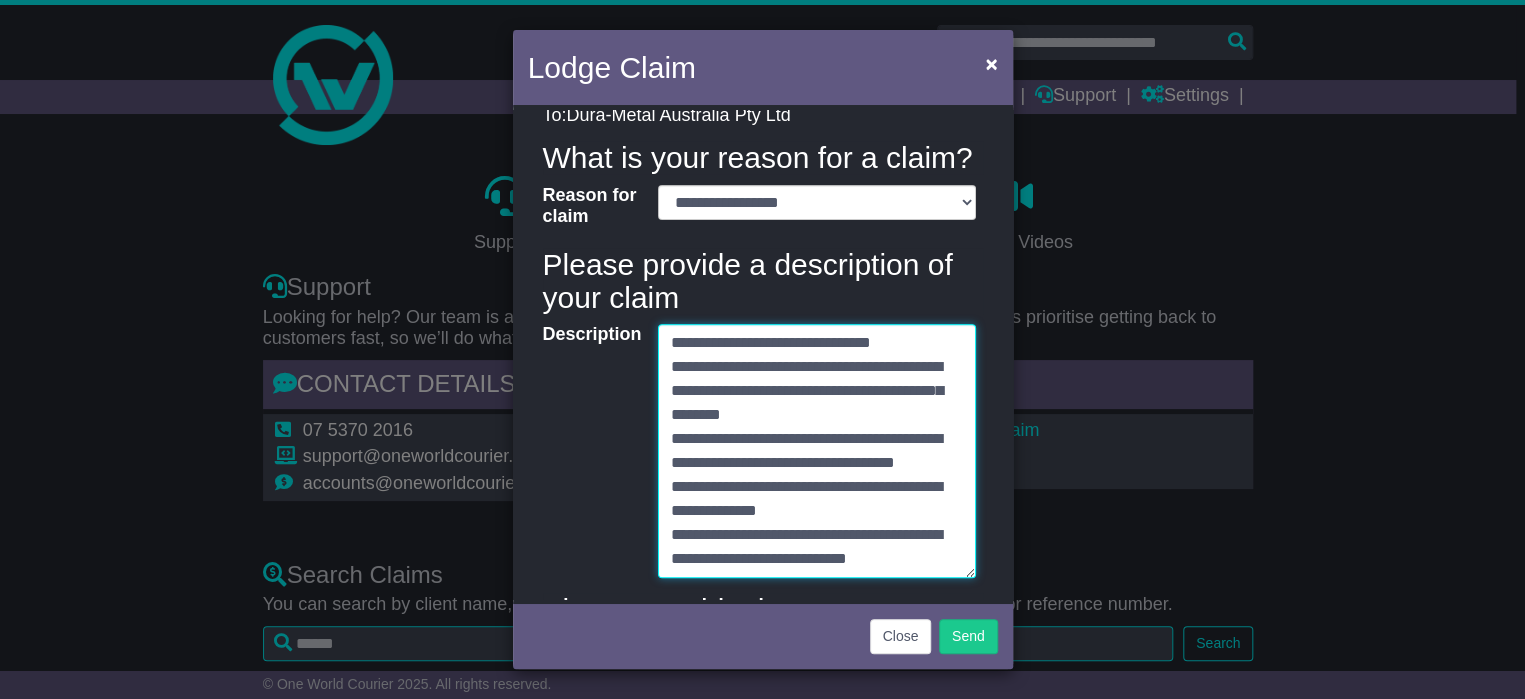 scroll, scrollTop: 47, scrollLeft: 0, axis: vertical 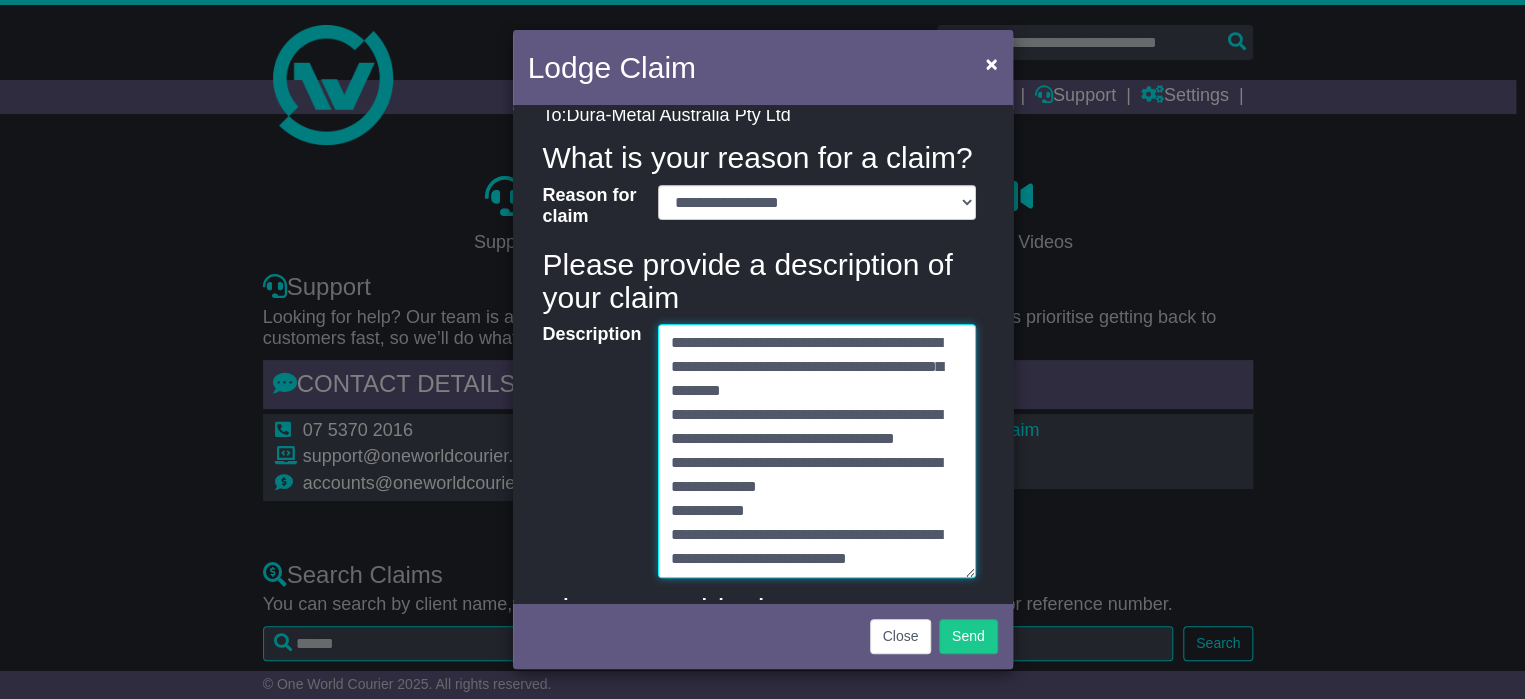 type on "**********" 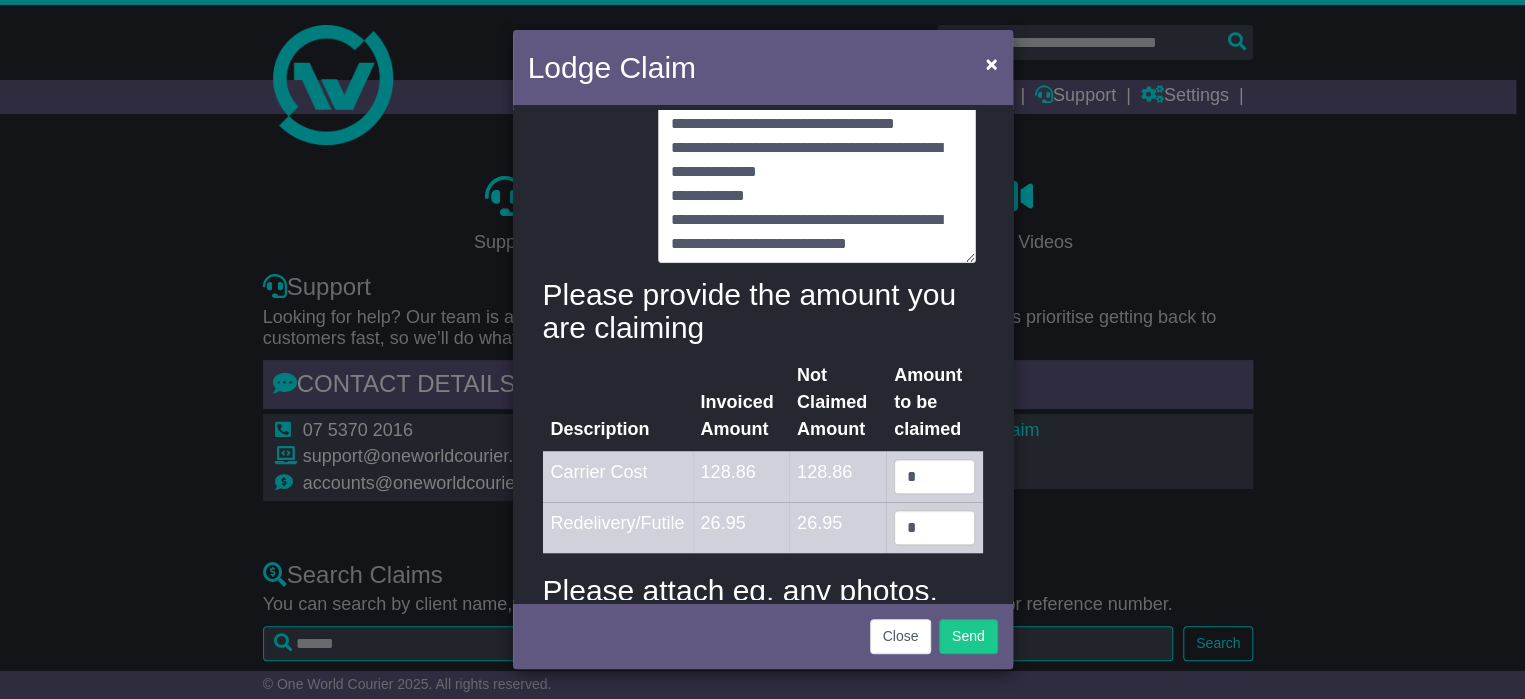 scroll, scrollTop: 630, scrollLeft: 0, axis: vertical 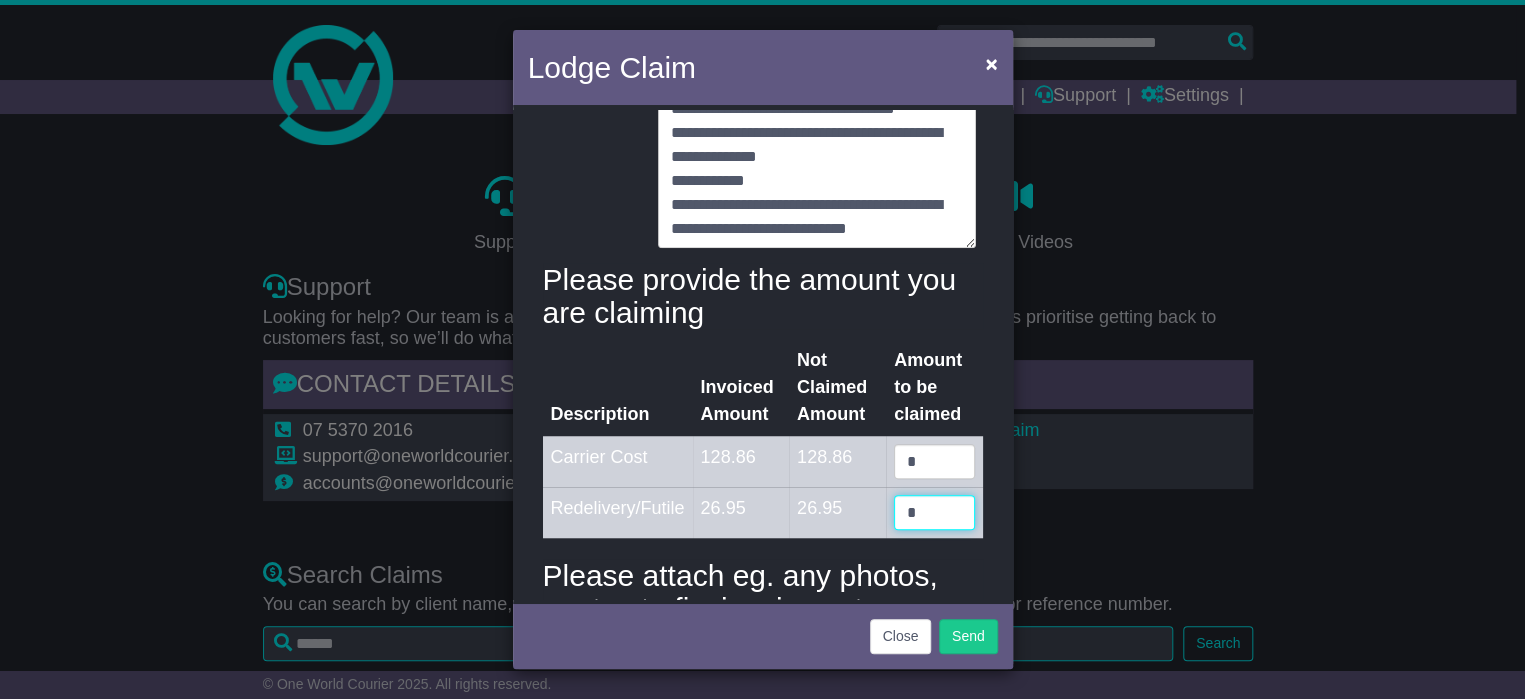 click on "*" at bounding box center (934, 512) 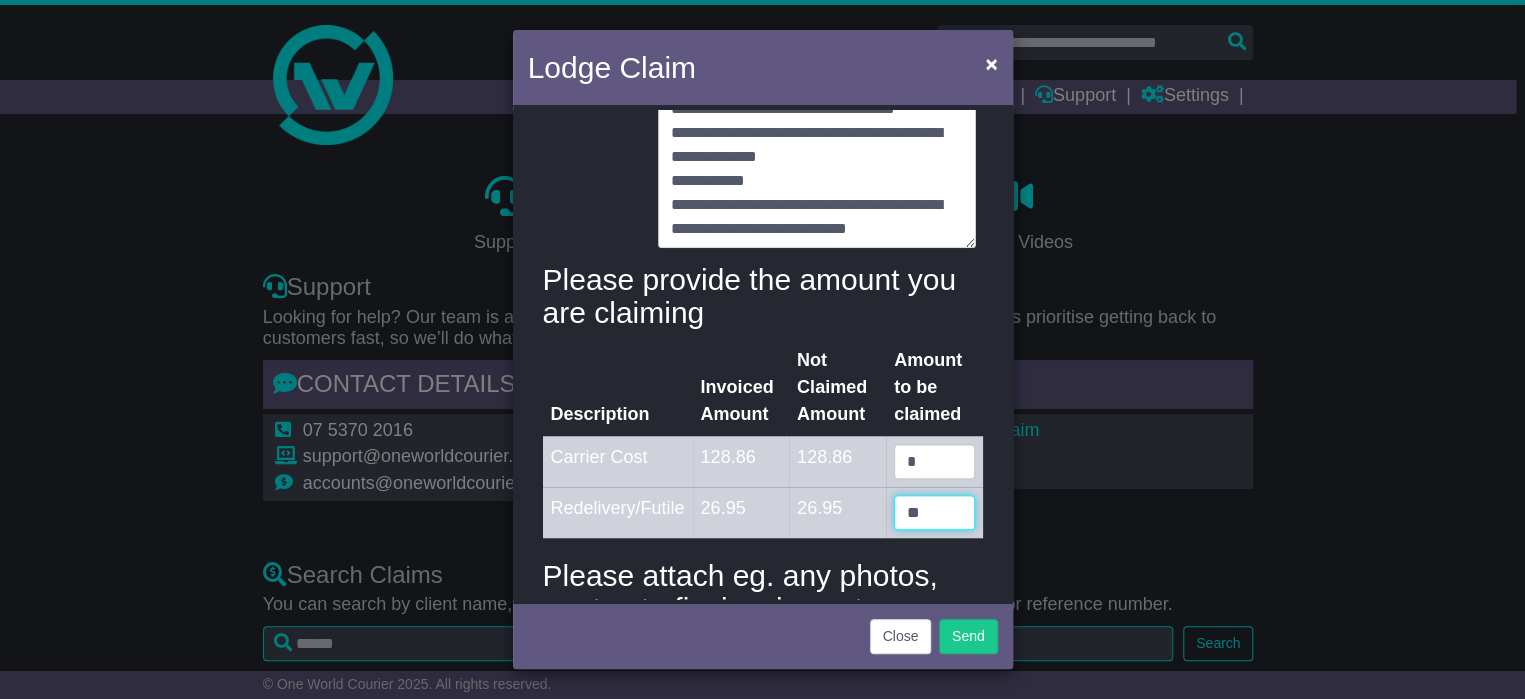 type on "*" 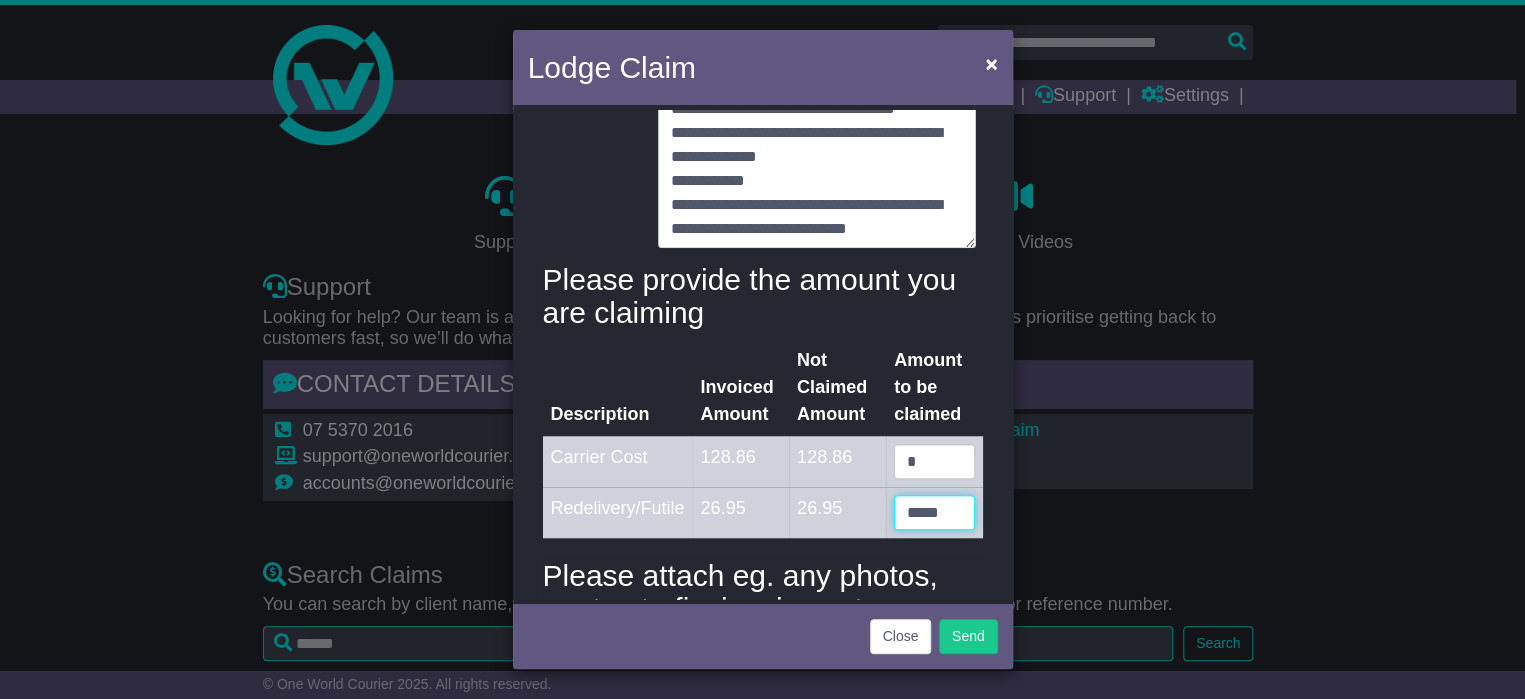 type on "*****" 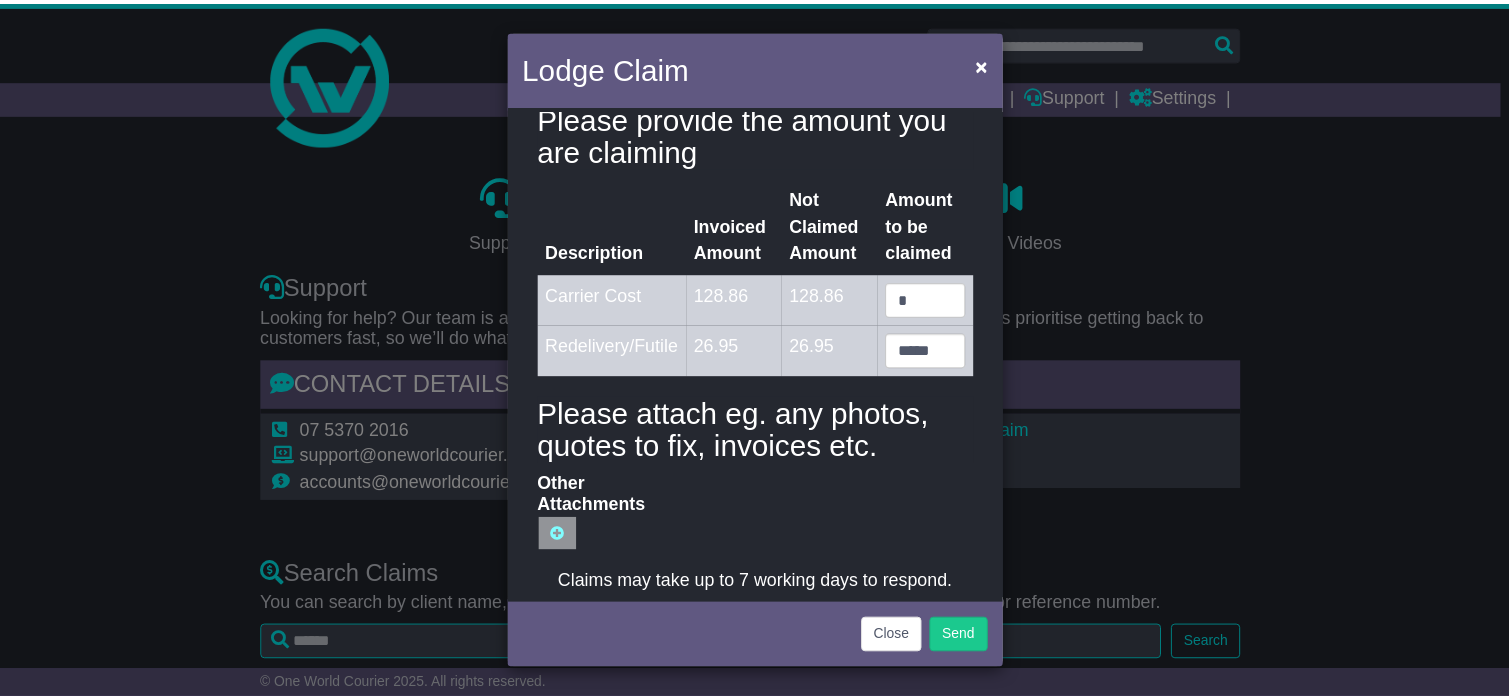 scroll, scrollTop: 800, scrollLeft: 0, axis: vertical 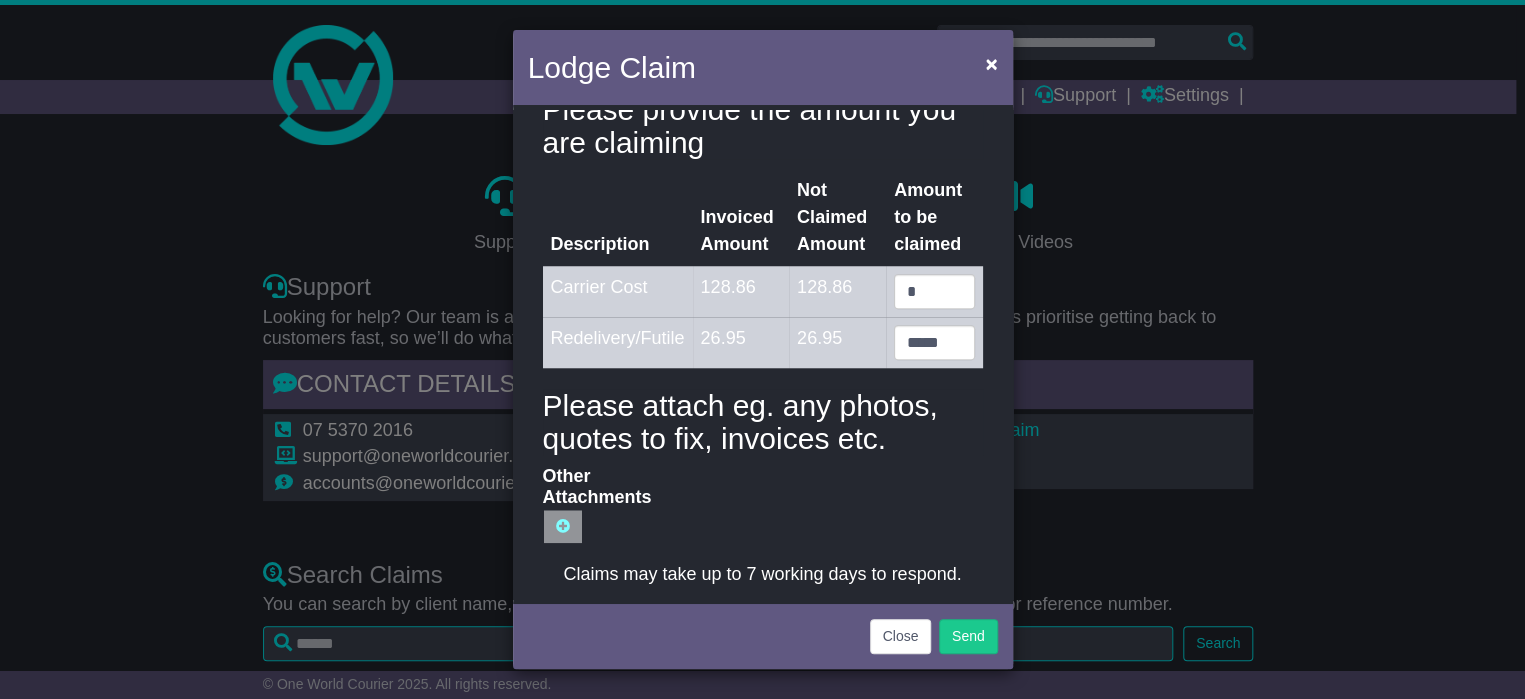 click on "Other Attachments" at bounding box center (430, 526) 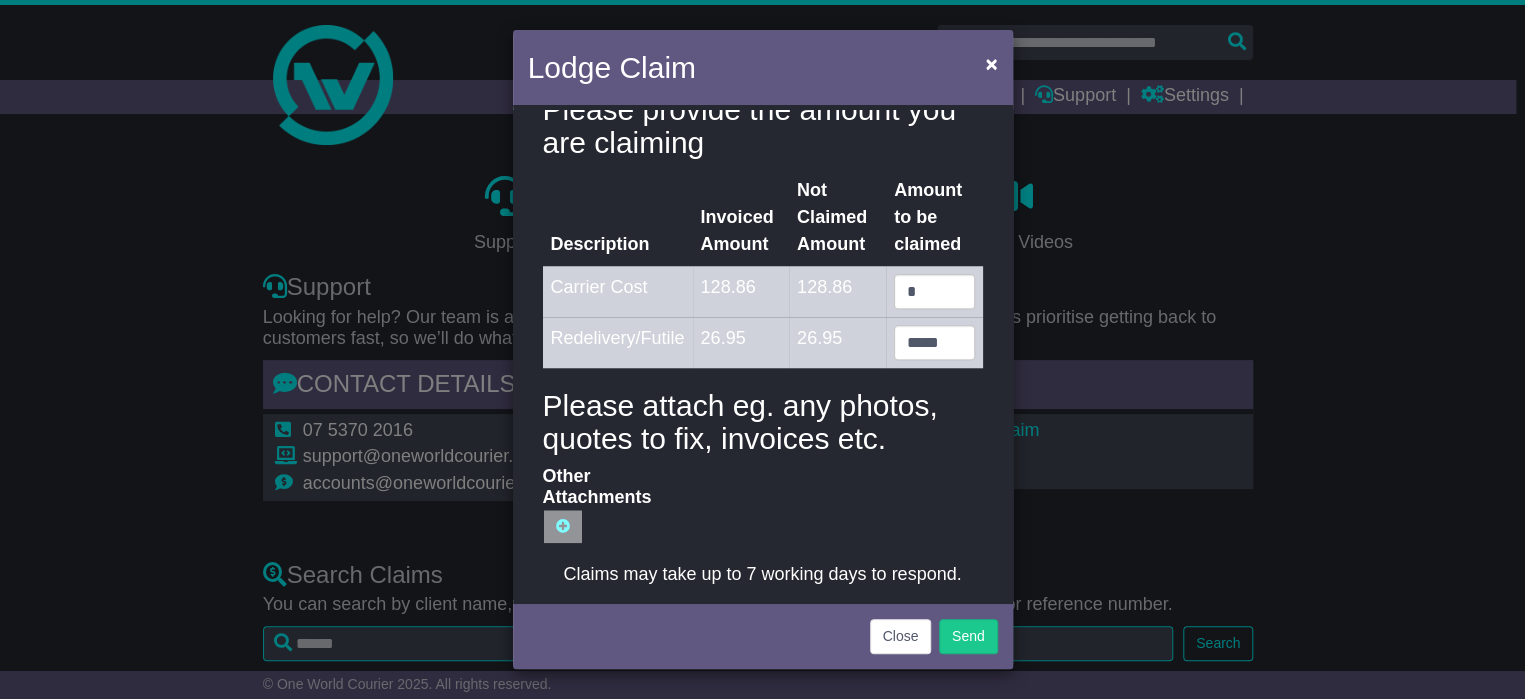 click on "Other Attachments" at bounding box center [430, 526] 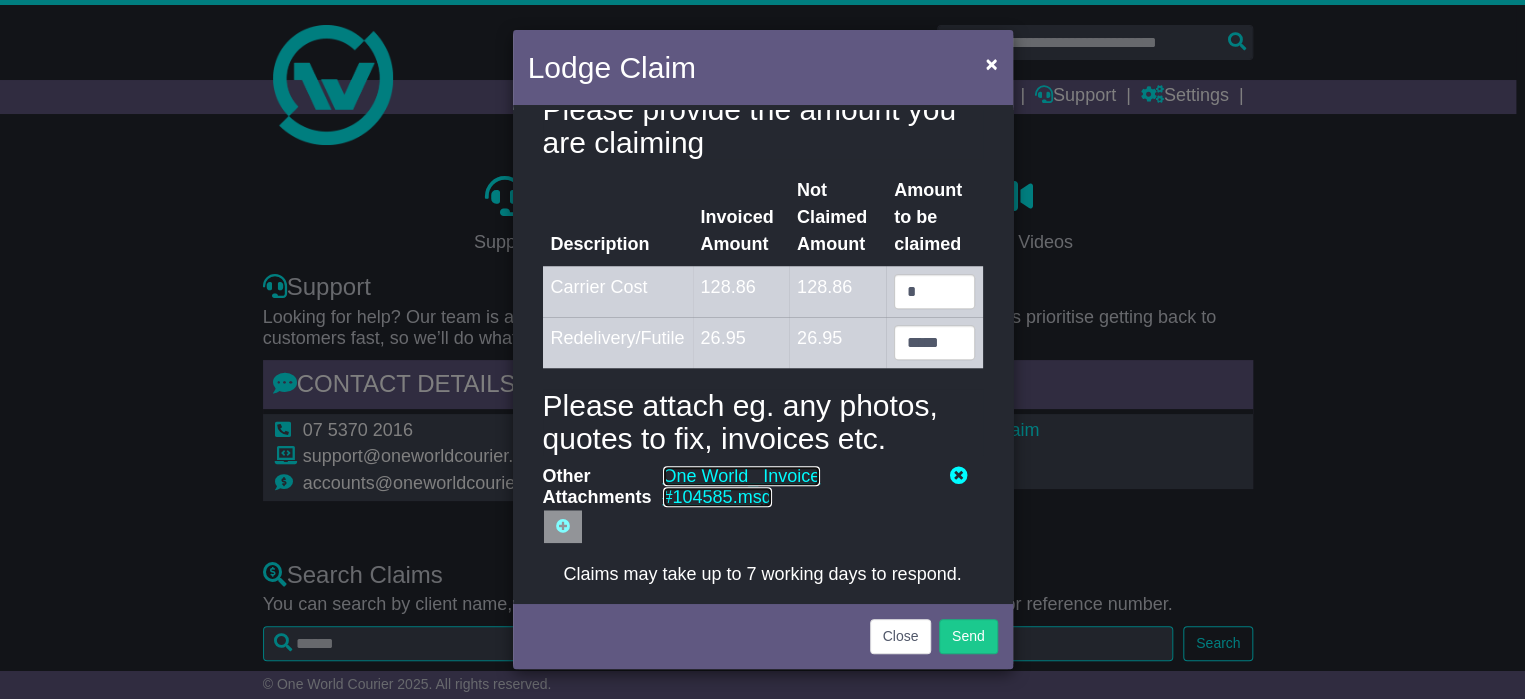 click on "One World_ Invoice #104585.msg" at bounding box center [742, 487] 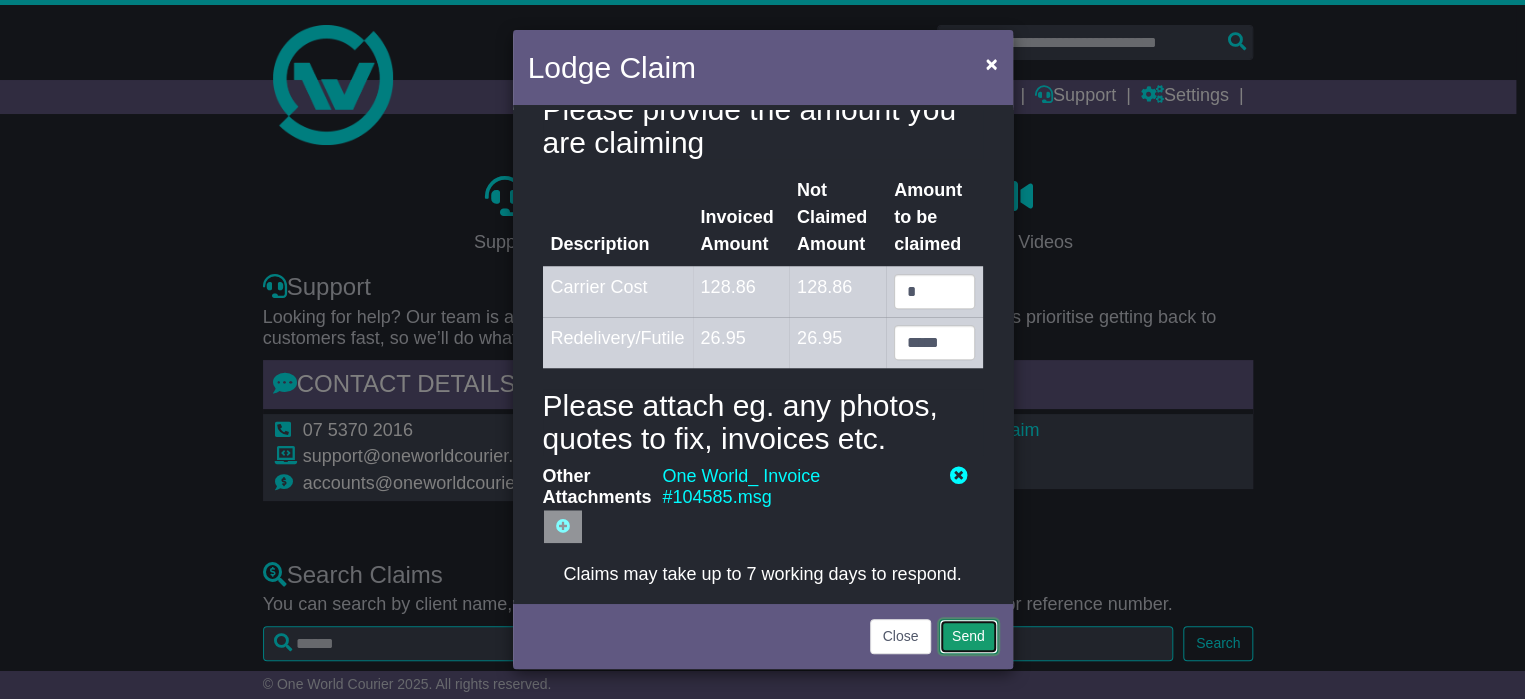 click on "Send" at bounding box center [968, 636] 